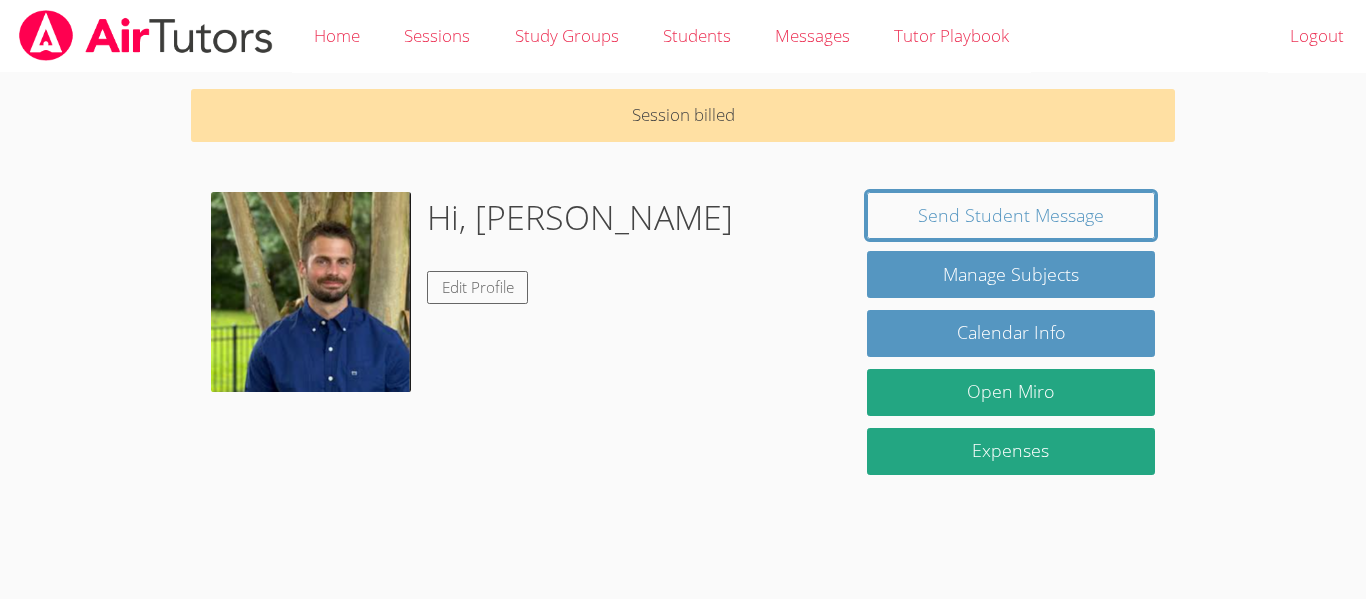 scroll, scrollTop: 0, scrollLeft: 0, axis: both 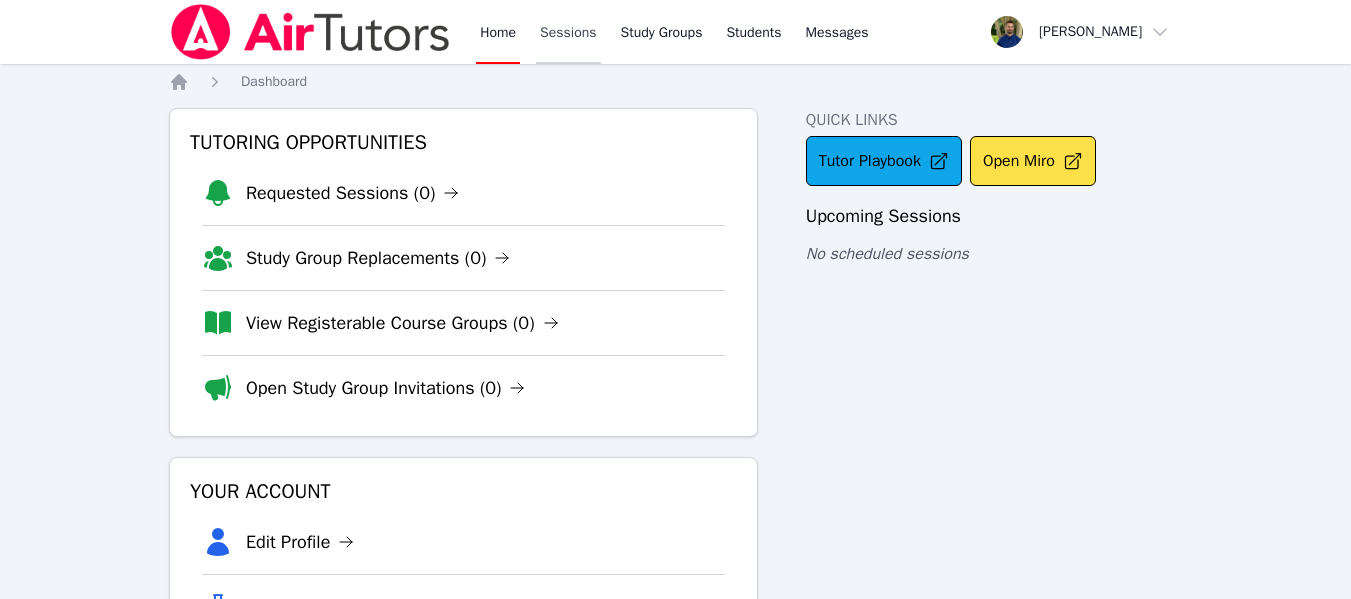 click on "Sessions" at bounding box center [568, 32] 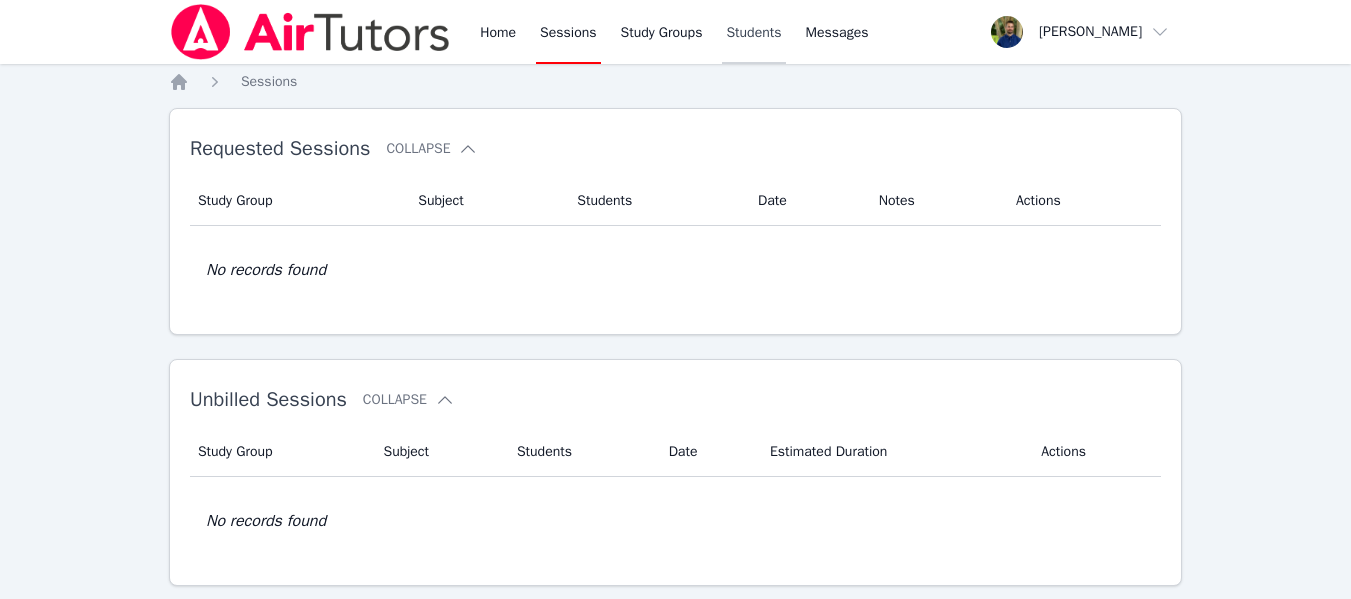 click on "Students" at bounding box center (753, 32) 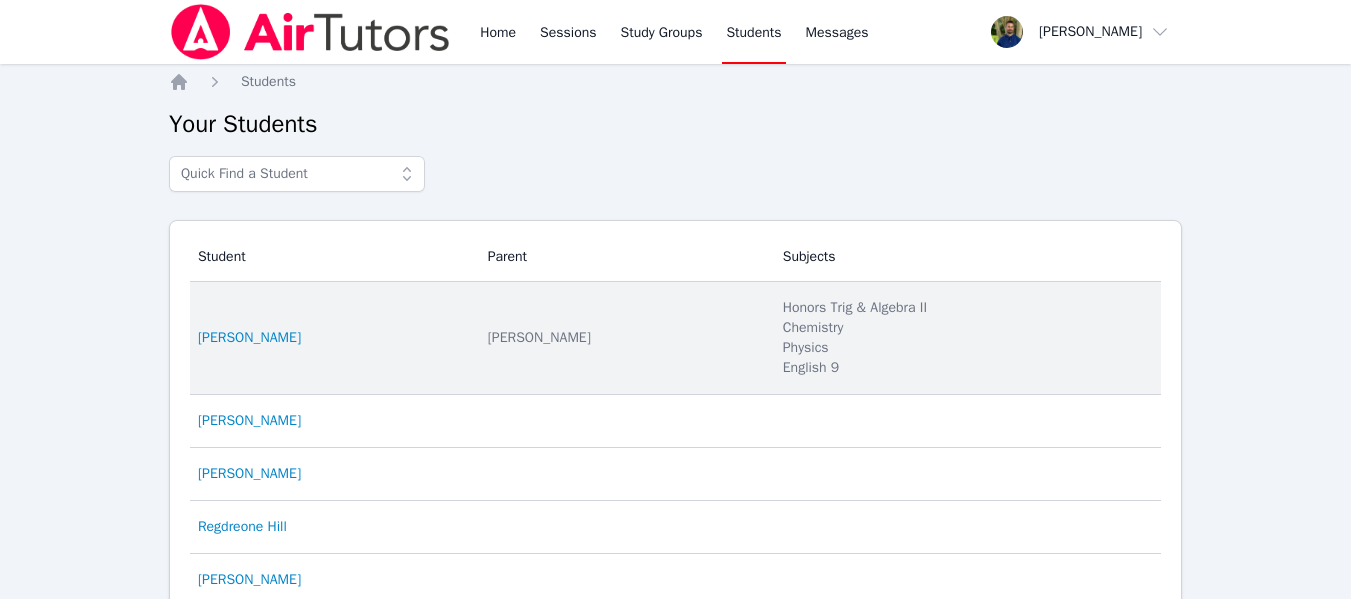 scroll, scrollTop: 194, scrollLeft: 0, axis: vertical 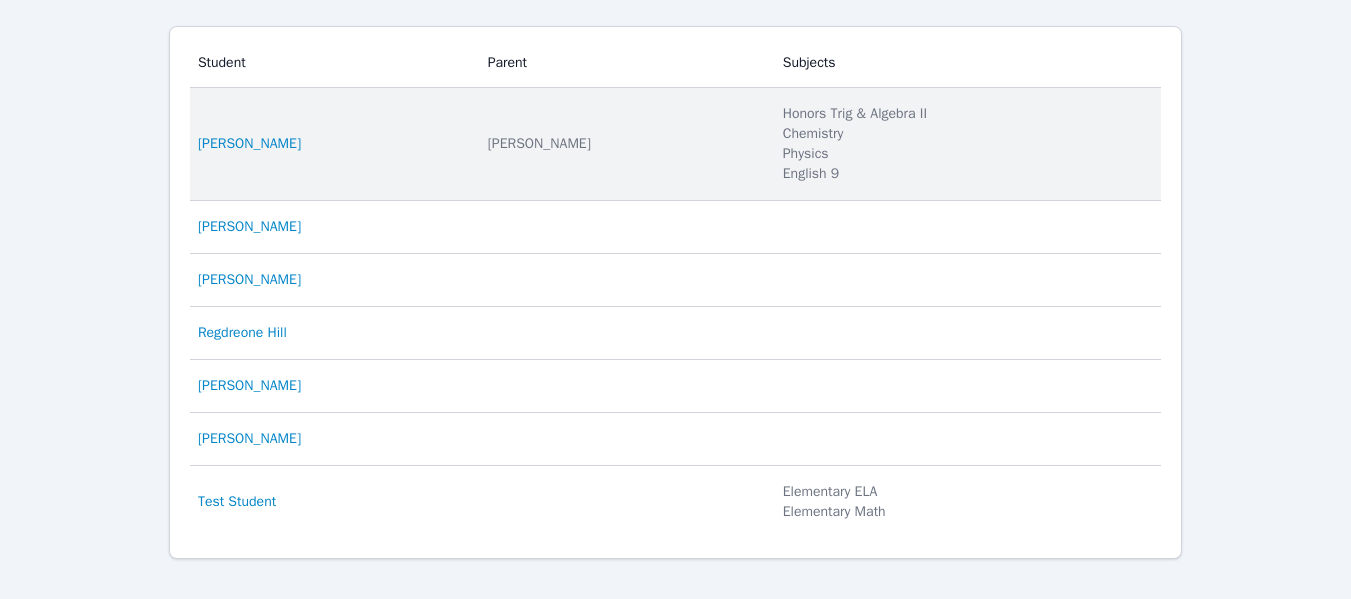 click on "Student [PERSON_NAME]" at bounding box center [333, 144] 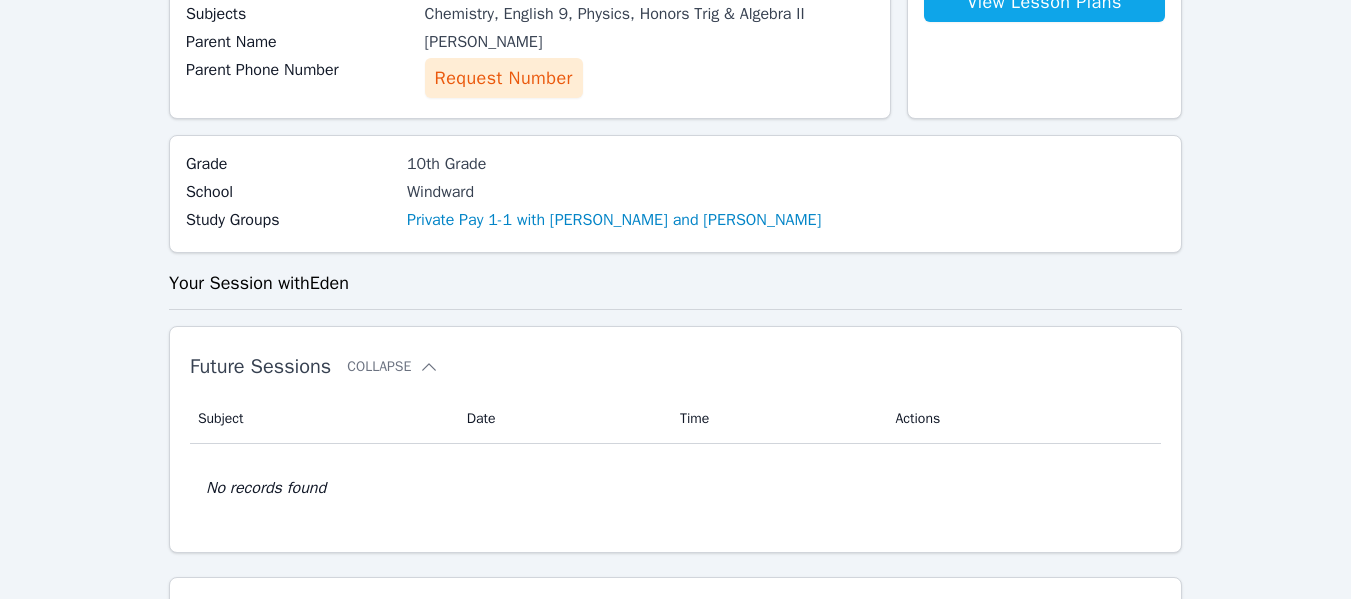 scroll, scrollTop: 289, scrollLeft: 0, axis: vertical 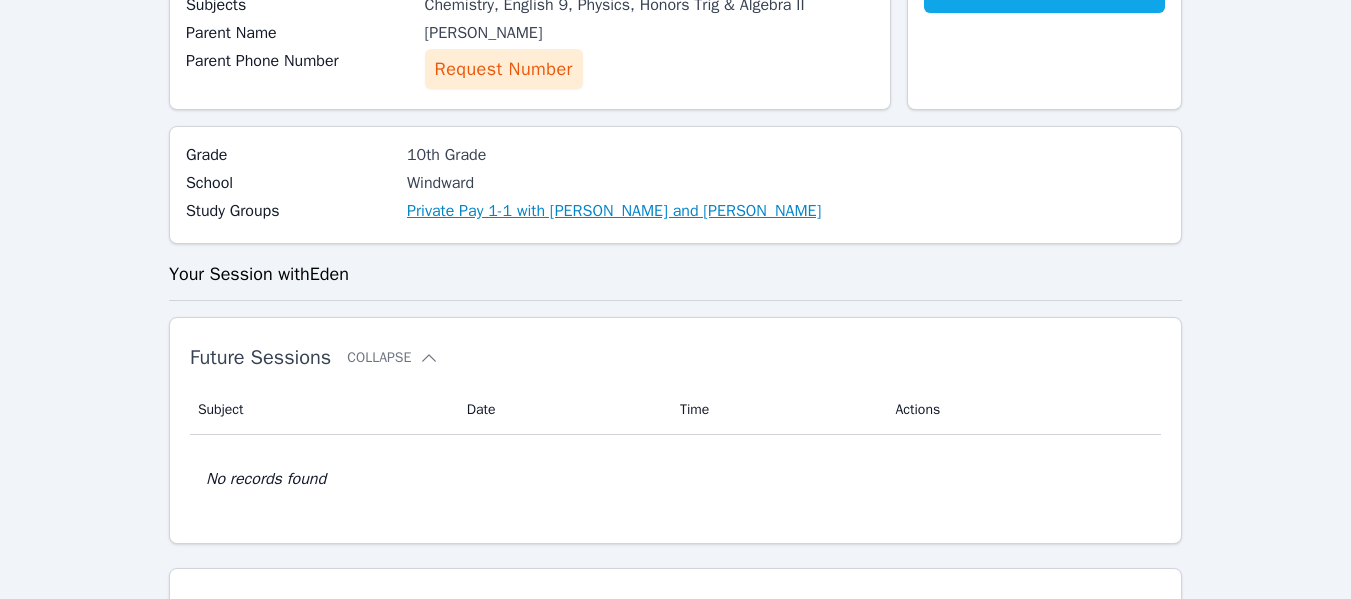 click on "Private Pay 1-1 with [PERSON_NAME] and [PERSON_NAME]" at bounding box center (614, 211) 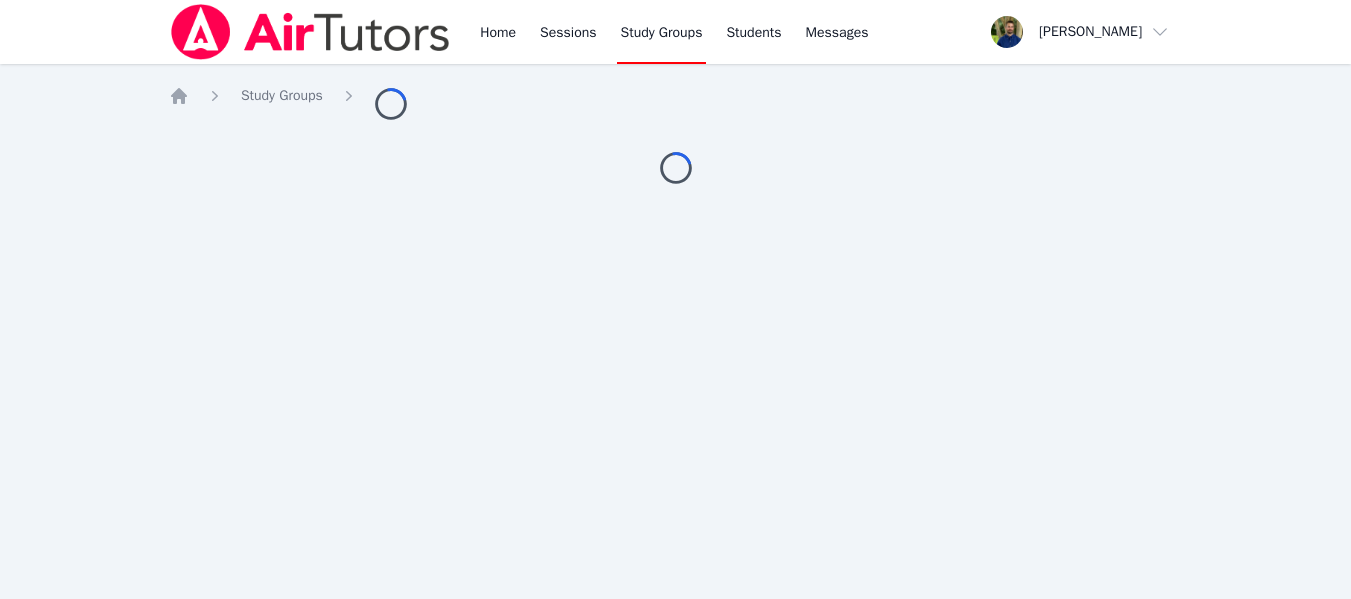 scroll, scrollTop: 0, scrollLeft: 0, axis: both 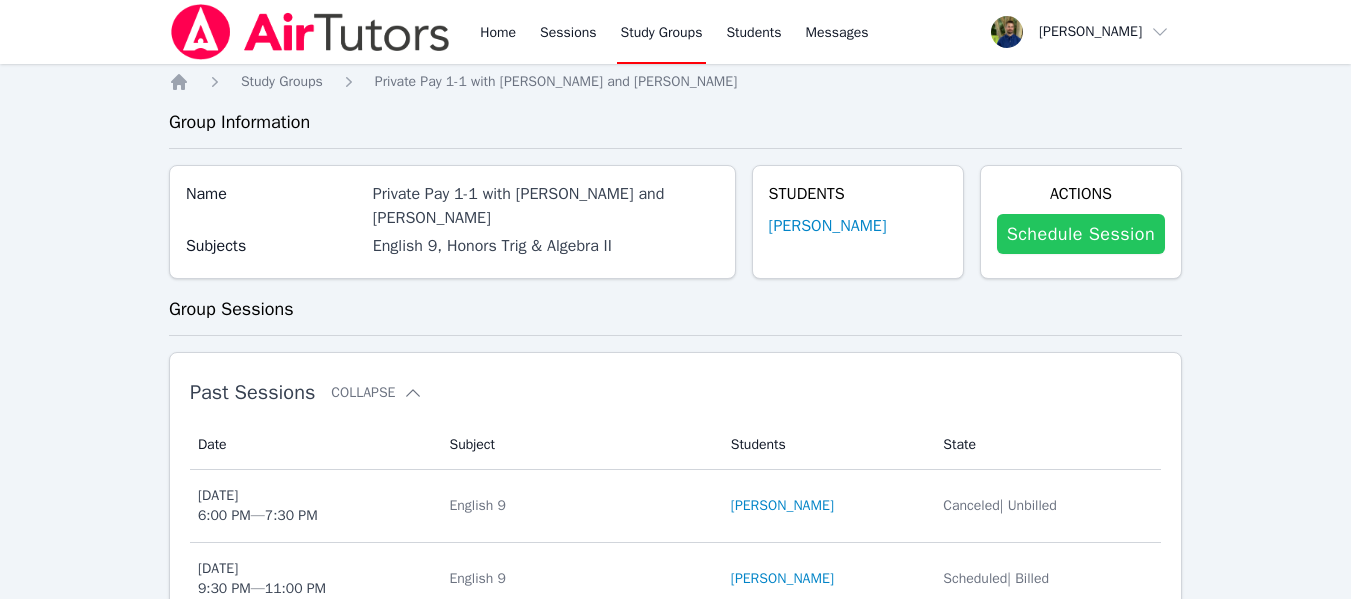click on "Schedule Session" at bounding box center [1081, 234] 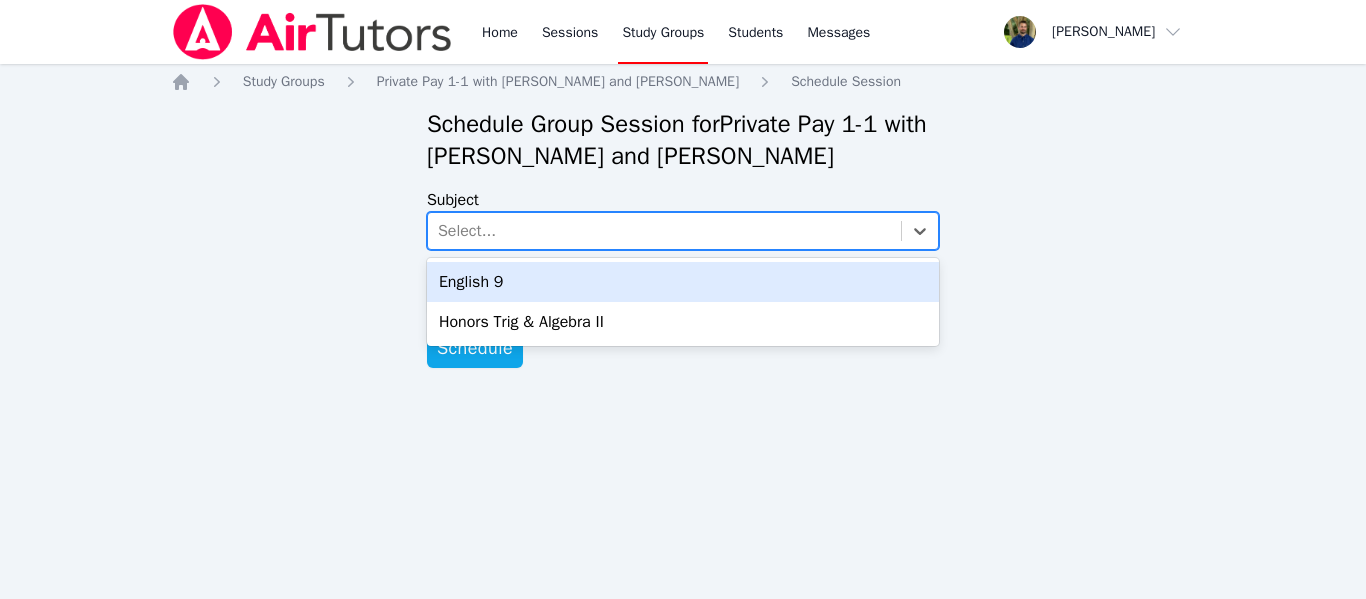 click on "Select..." at bounding box center (664, 231) 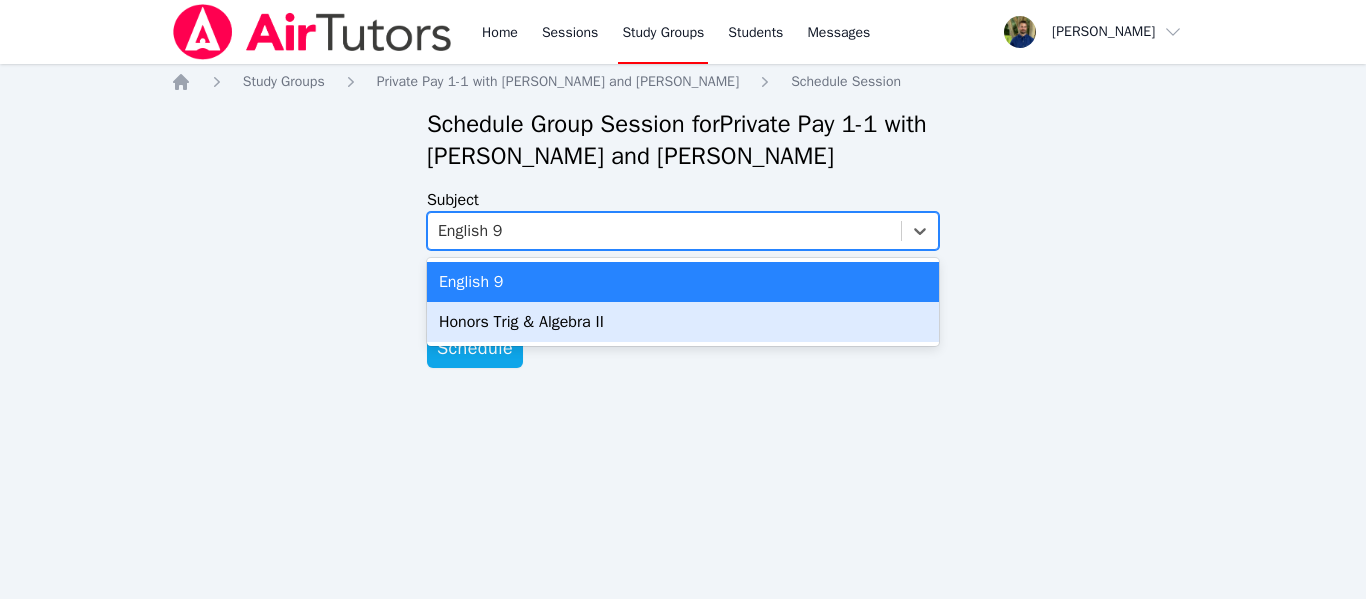 drag, startPoint x: 598, startPoint y: 236, endPoint x: 521, endPoint y: 314, distance: 109.60383 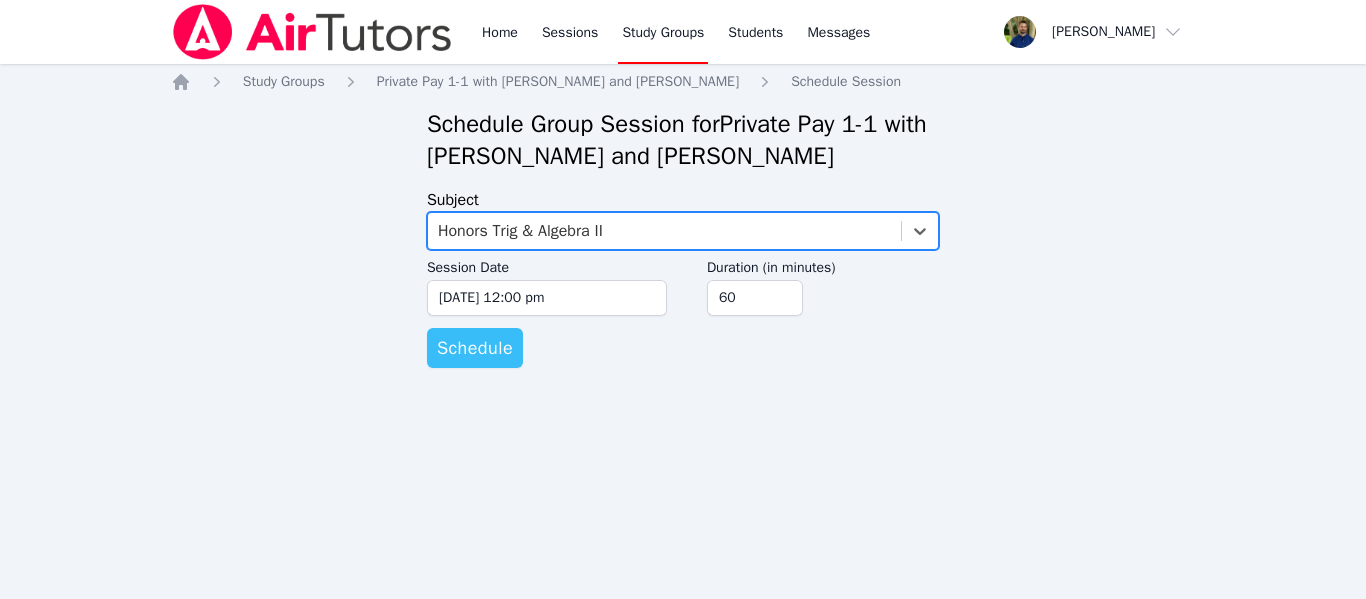 click on "Schedule" at bounding box center (475, 348) 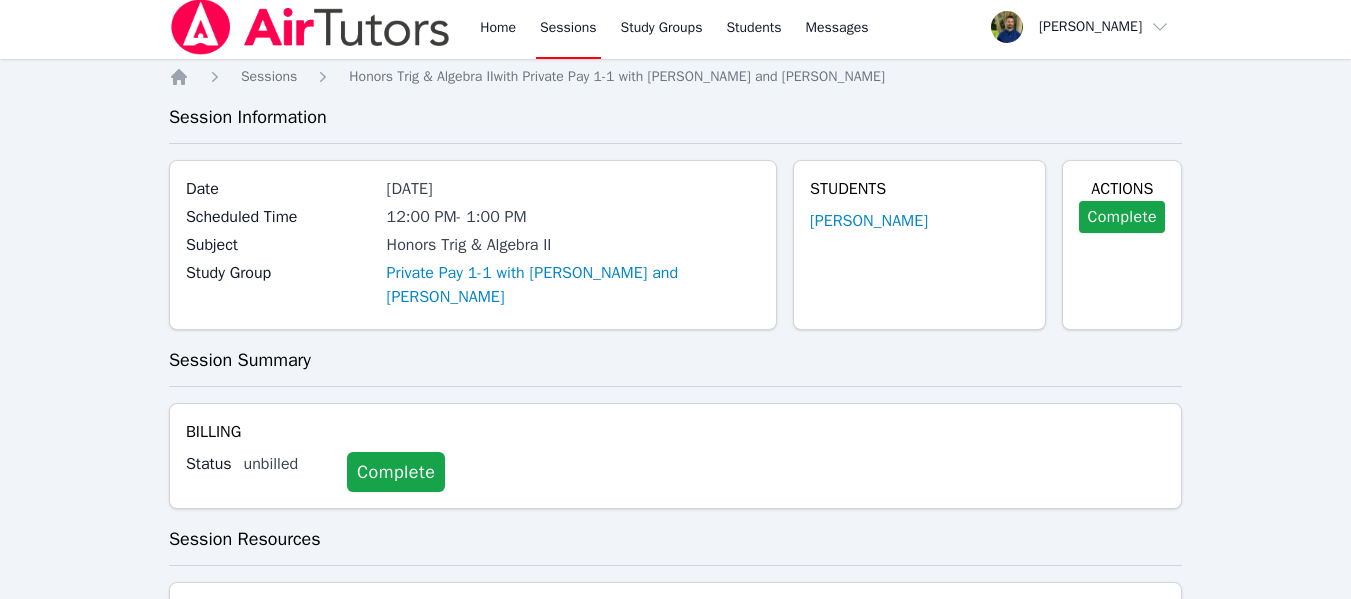 scroll, scrollTop: 0, scrollLeft: 0, axis: both 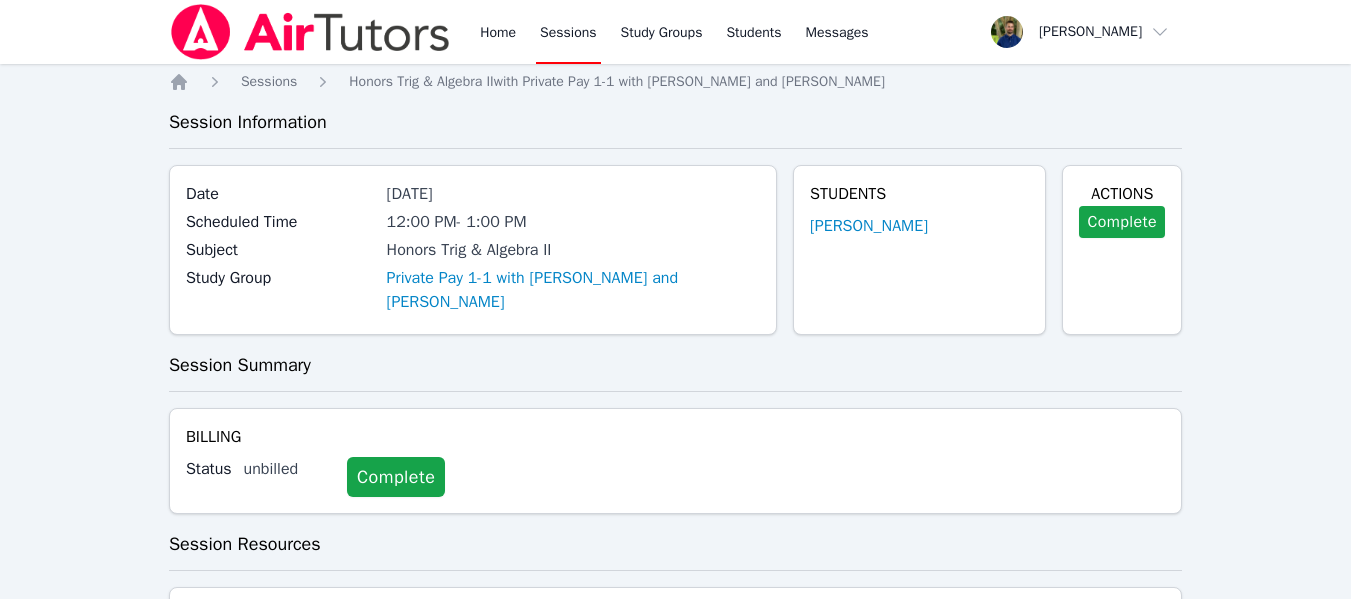 click on "Sessions" at bounding box center (568, 32) 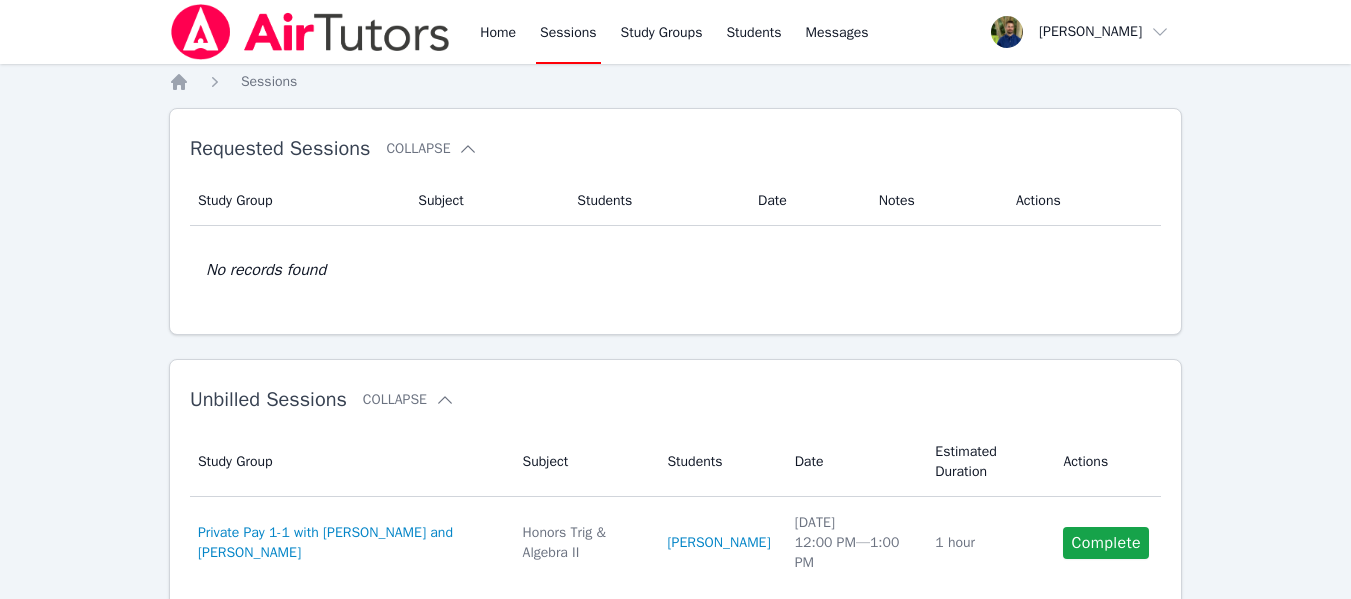 scroll, scrollTop: 99, scrollLeft: 0, axis: vertical 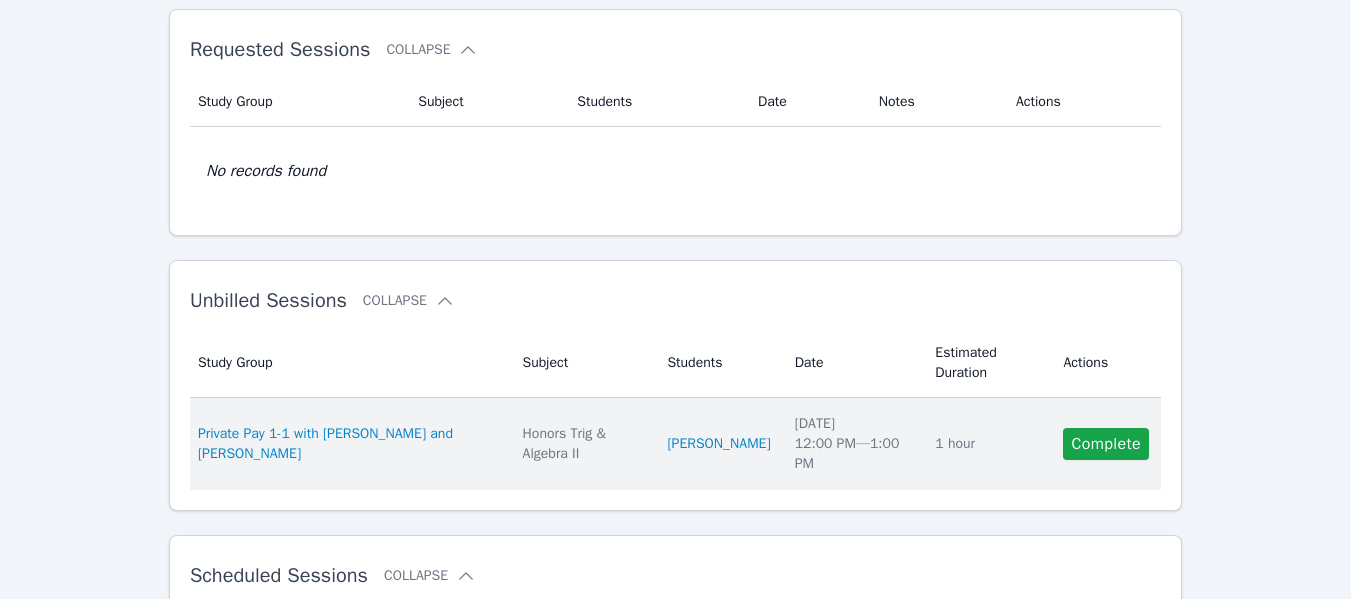 click on "Study Group Private Pay 1-1 with [PERSON_NAME] and [PERSON_NAME]" at bounding box center (350, 444) 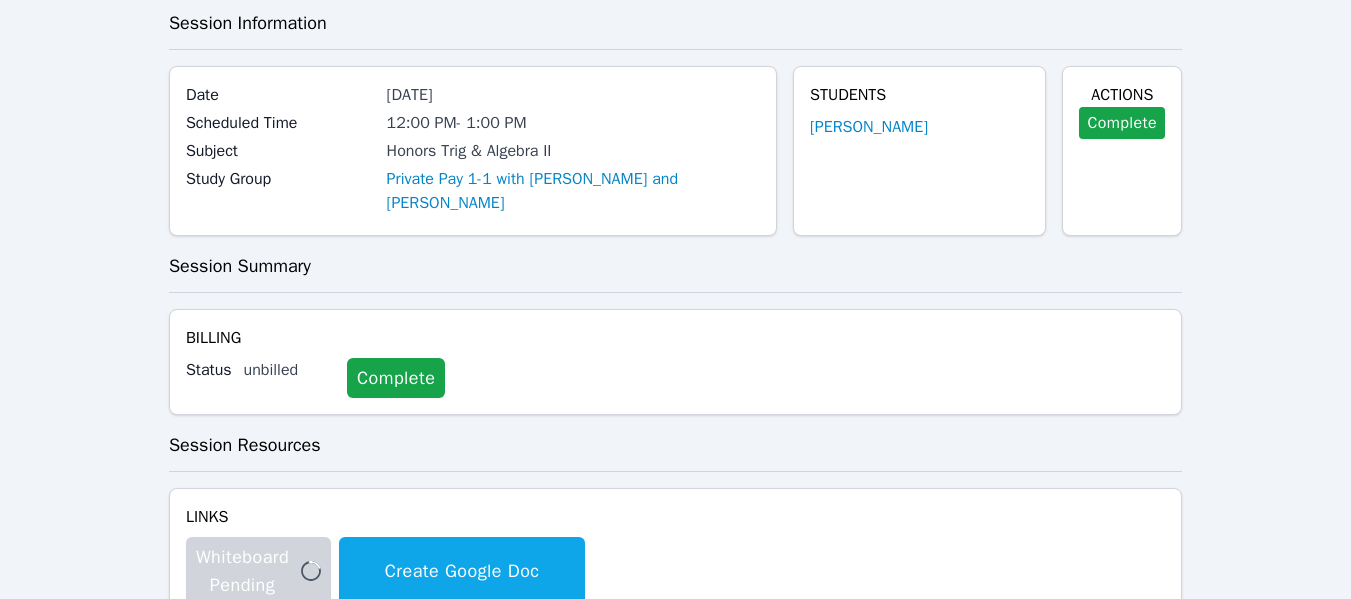 click on "Home Sessions Honors Trig & Algebra II  with   Private Pay 1-1 with [PERSON_NAME] and [PERSON_NAME] Session Information Date [DATE] Scheduled Time 12:00 PM  -   1:00 PM Subject Honors Trig & Algebra II Study Group Private Pay 1-1 with [PERSON_NAME] and [PERSON_NAME]   Students [PERSON_NAME] Actions Complete Session Summary Billing Status unbilled Complete Session Resources Links Whiteboard Pending Loading... Create Google Doc" at bounding box center [675, 325] 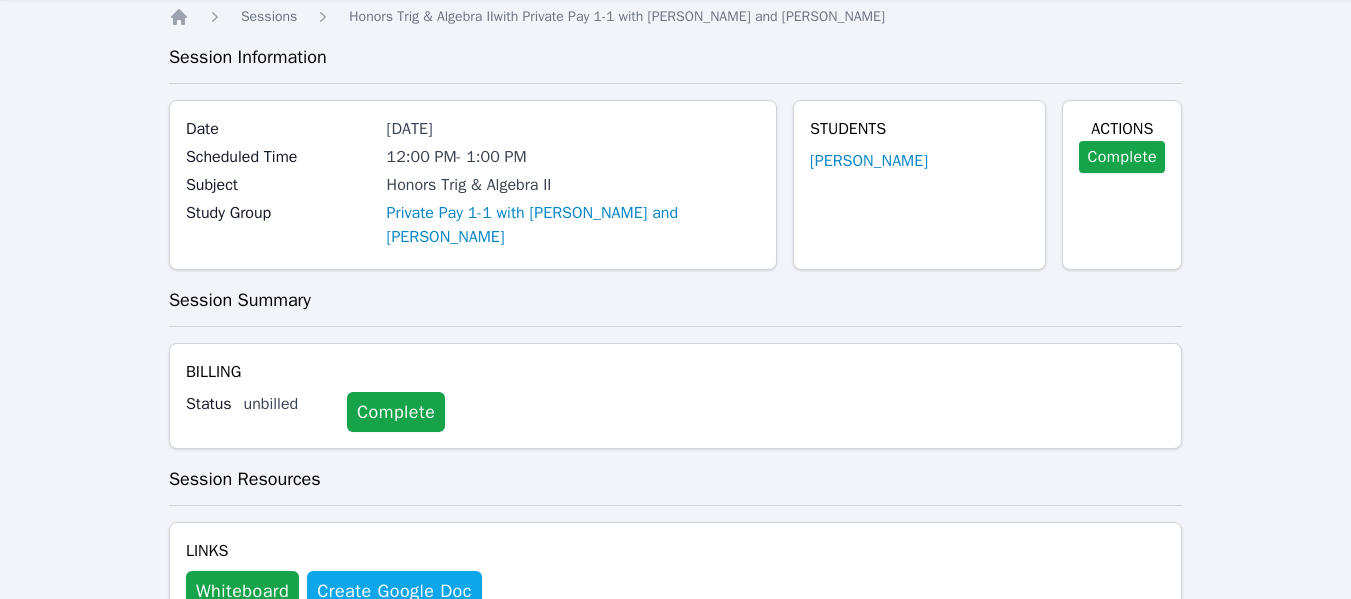 scroll, scrollTop: 64, scrollLeft: 0, axis: vertical 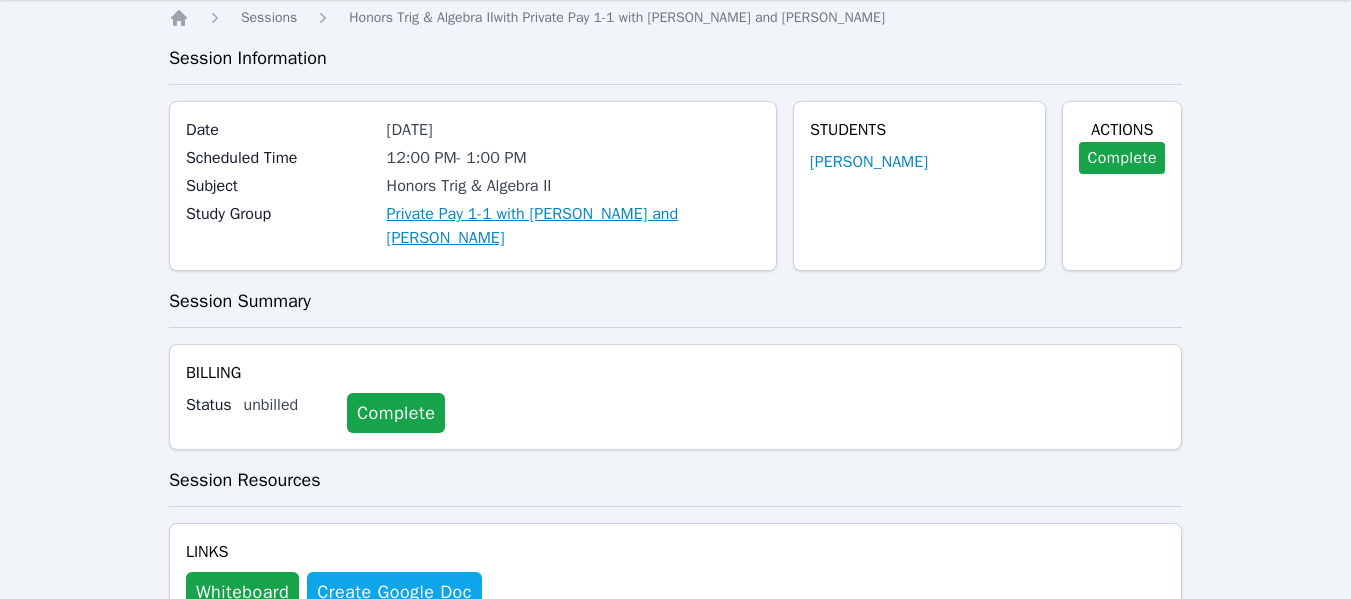 click on "Private Pay 1-1 with [PERSON_NAME] and [PERSON_NAME]" at bounding box center [573, 226] 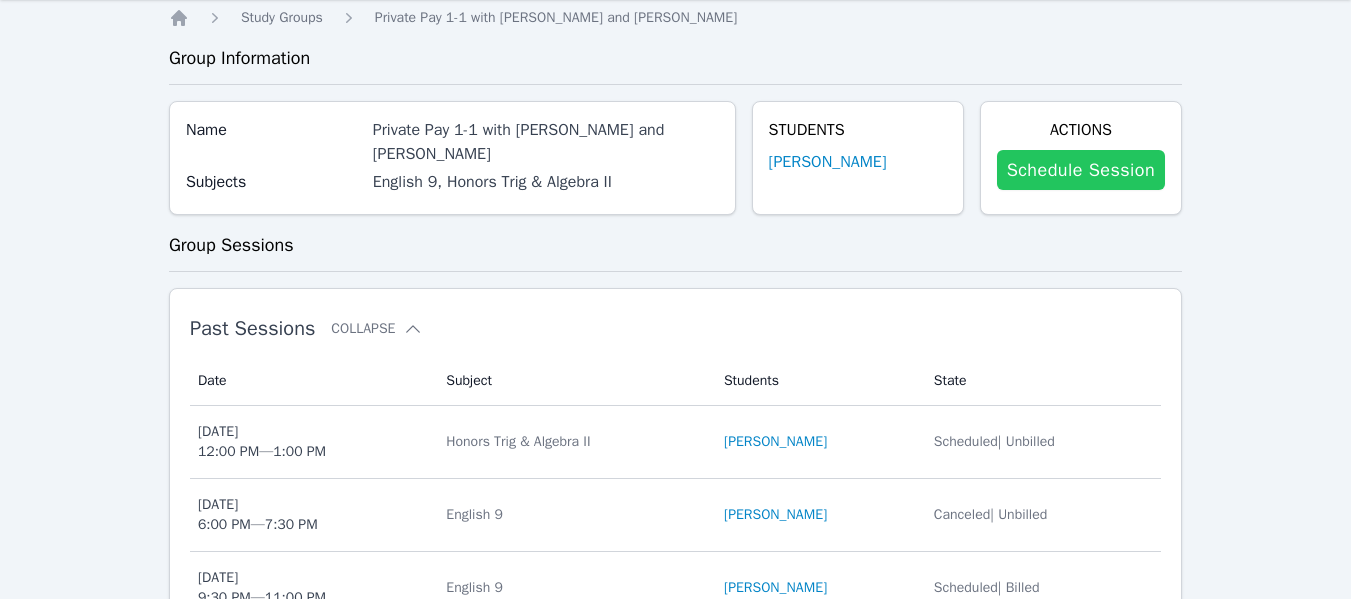 click on "Schedule Session" at bounding box center [1081, 170] 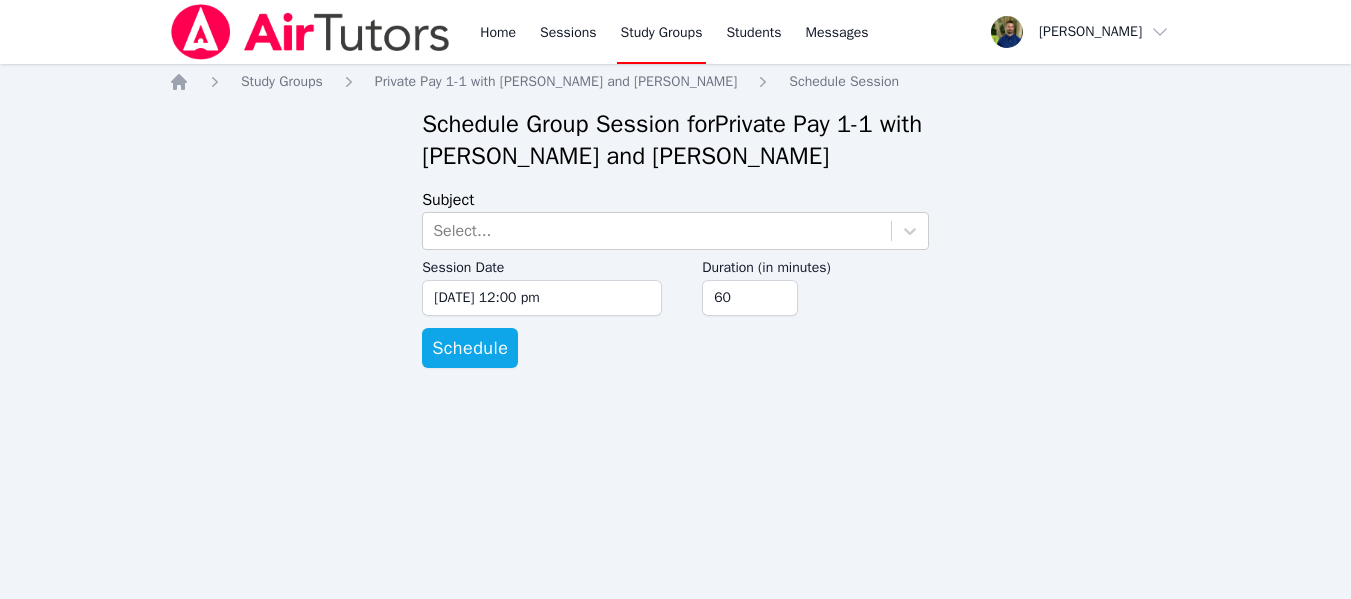 scroll, scrollTop: 0, scrollLeft: 0, axis: both 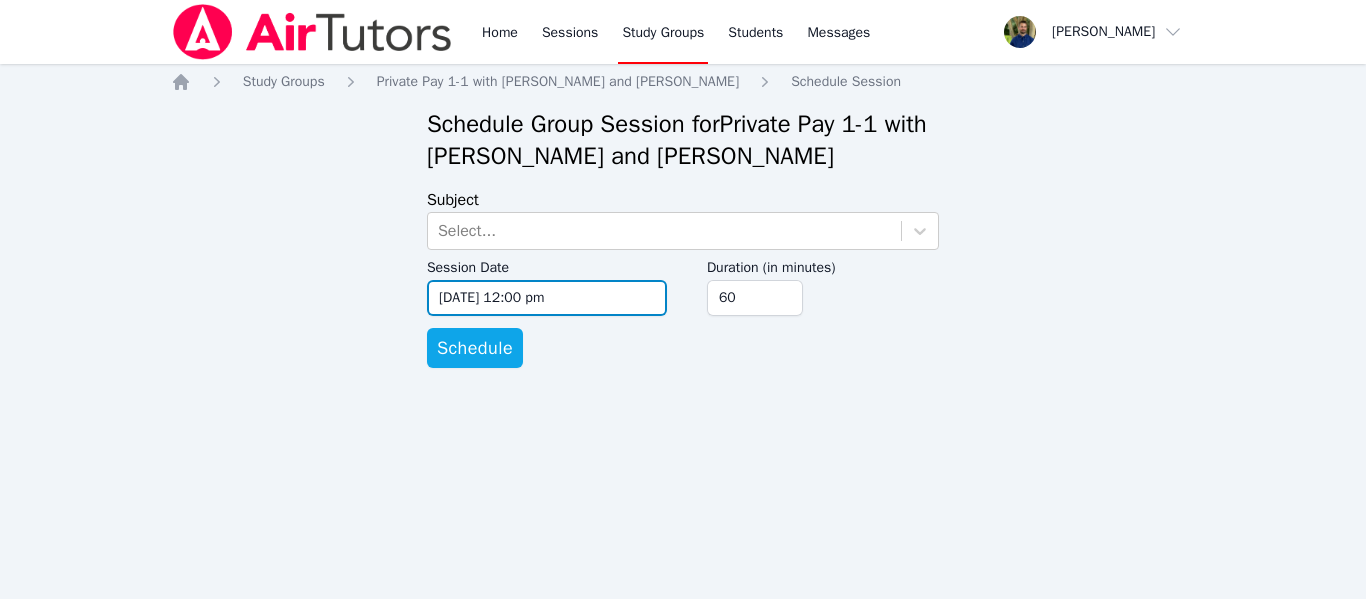 click on "[DATE] 12:00 pm" at bounding box center [547, 298] 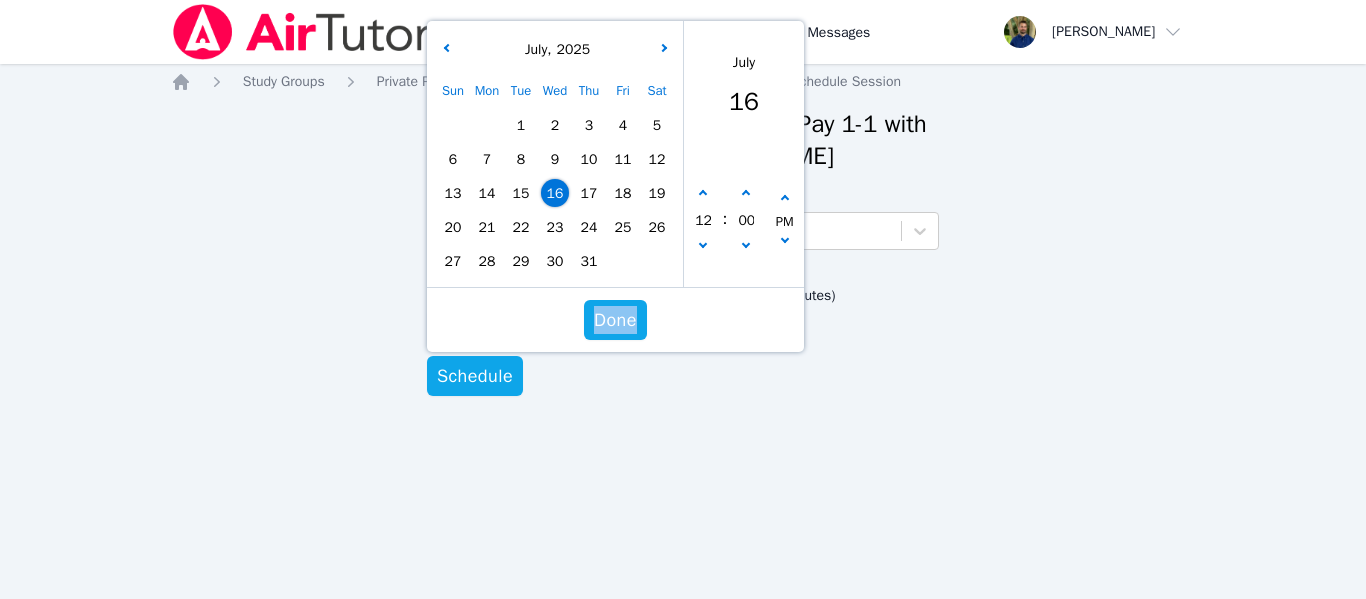 click on "Done" at bounding box center [615, 320] 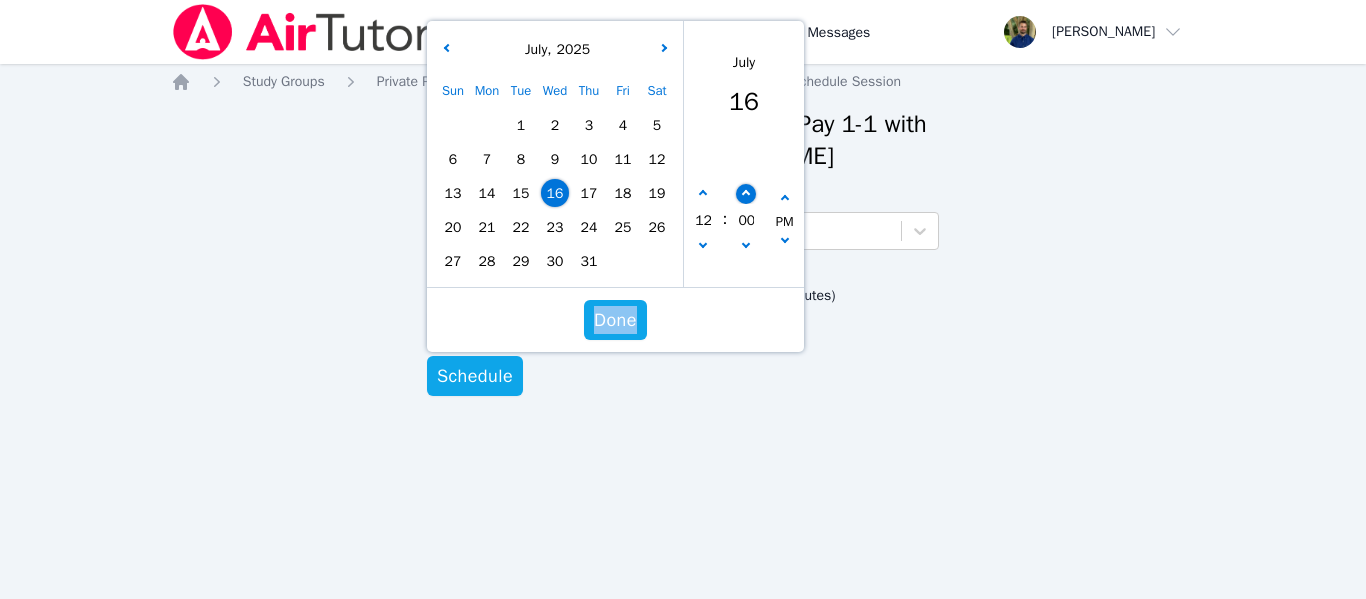 click at bounding box center [746, 194] 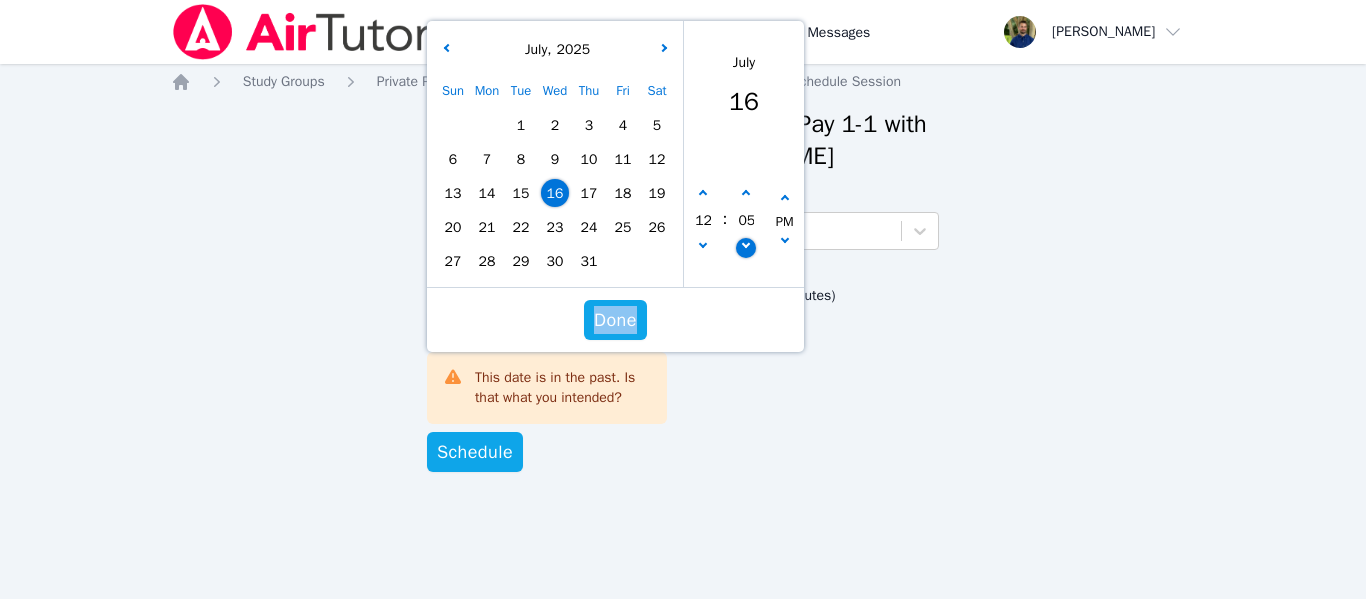 drag, startPoint x: 748, startPoint y: 192, endPoint x: 742, endPoint y: 241, distance: 49.365982 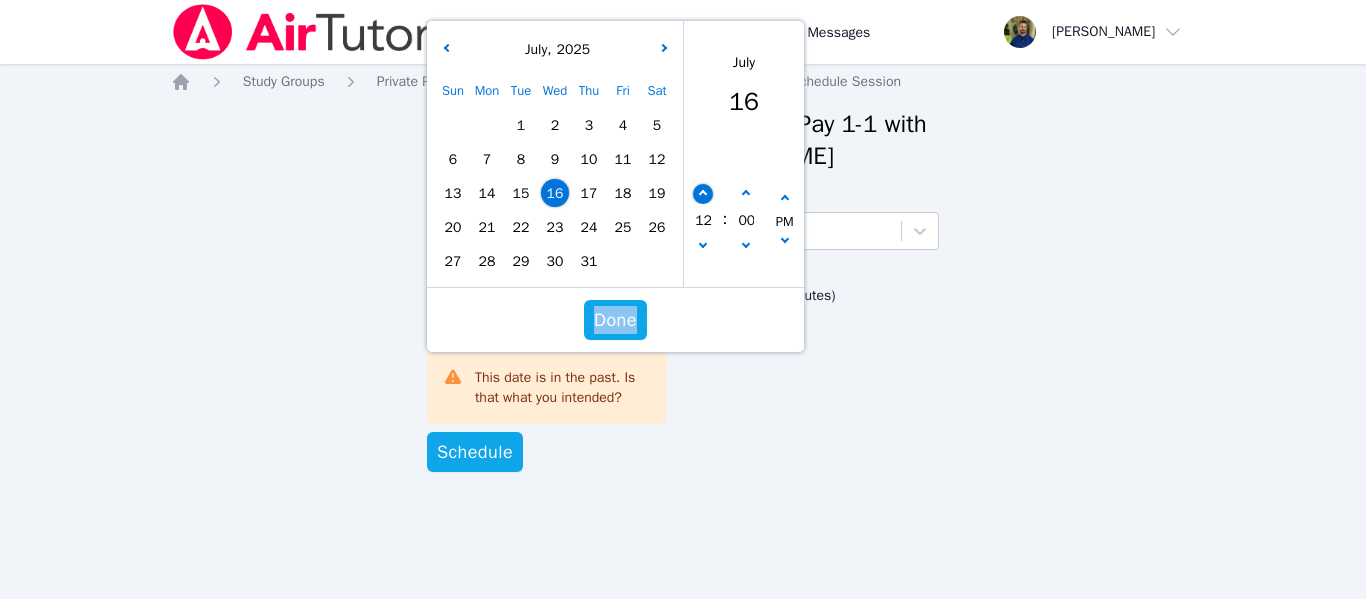 click at bounding box center (703, 194) 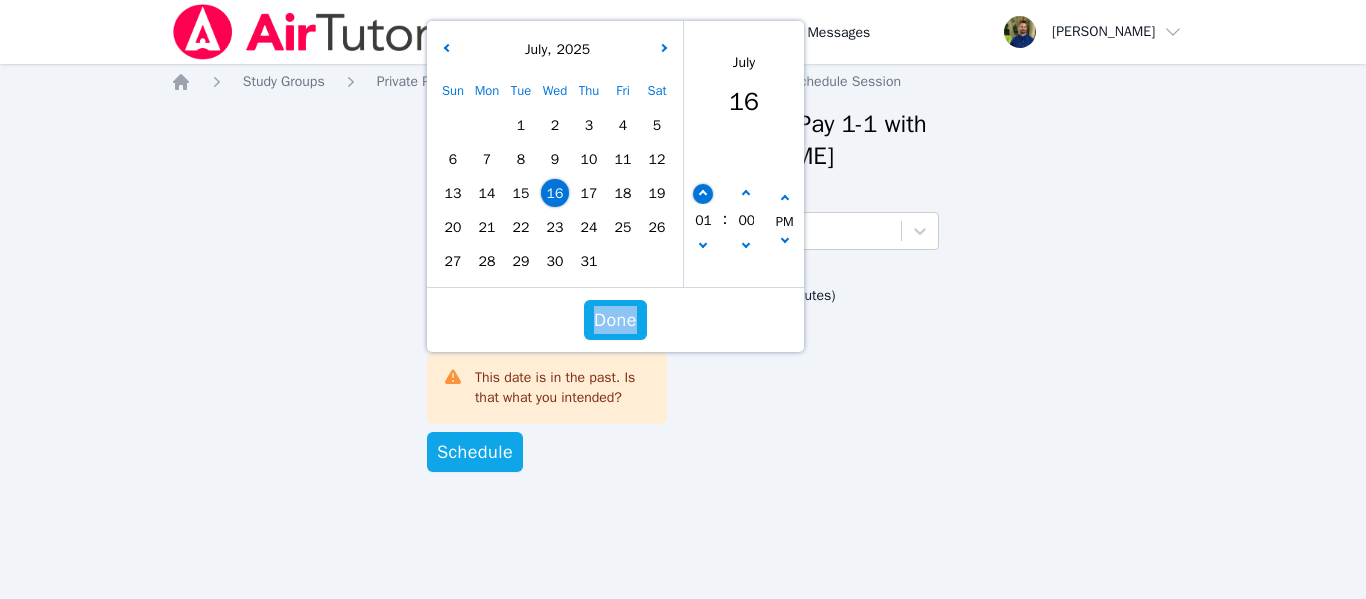 click at bounding box center [703, 194] 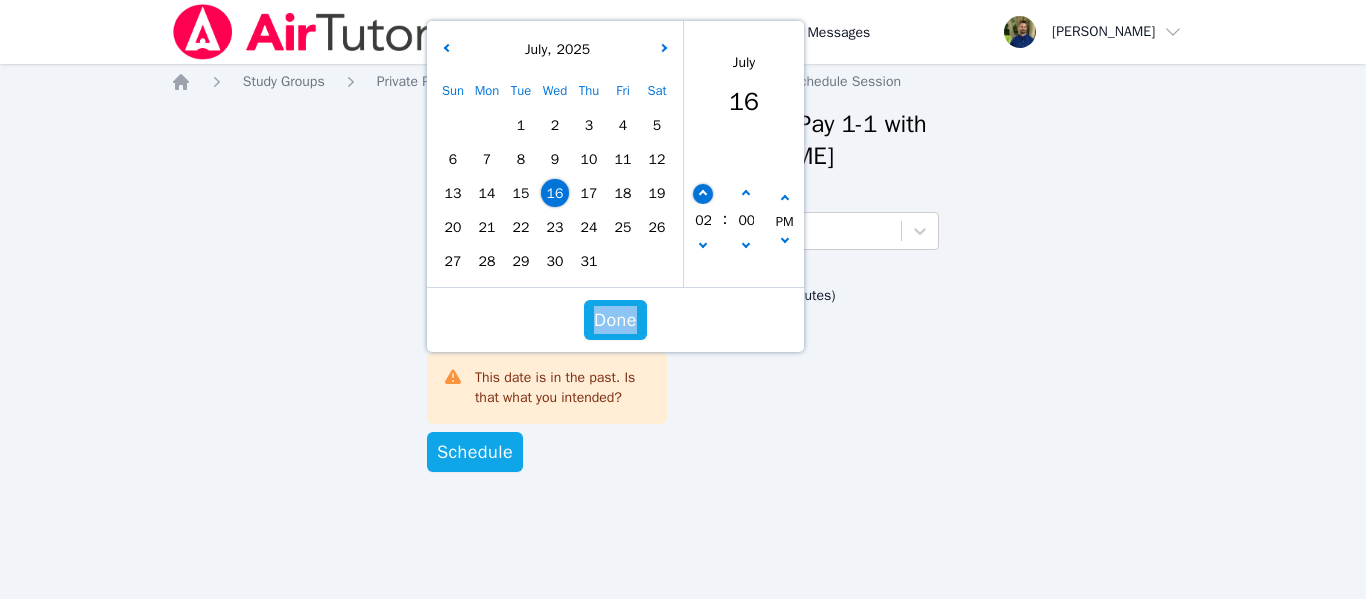 click at bounding box center [703, 194] 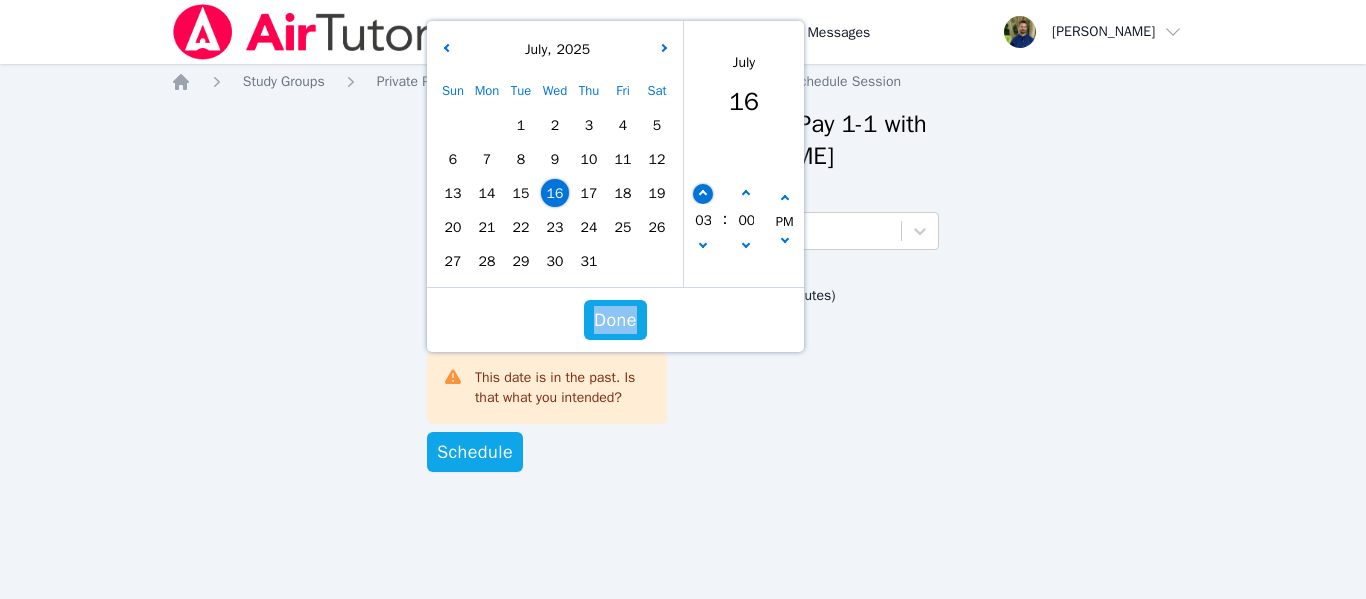 click at bounding box center [703, 194] 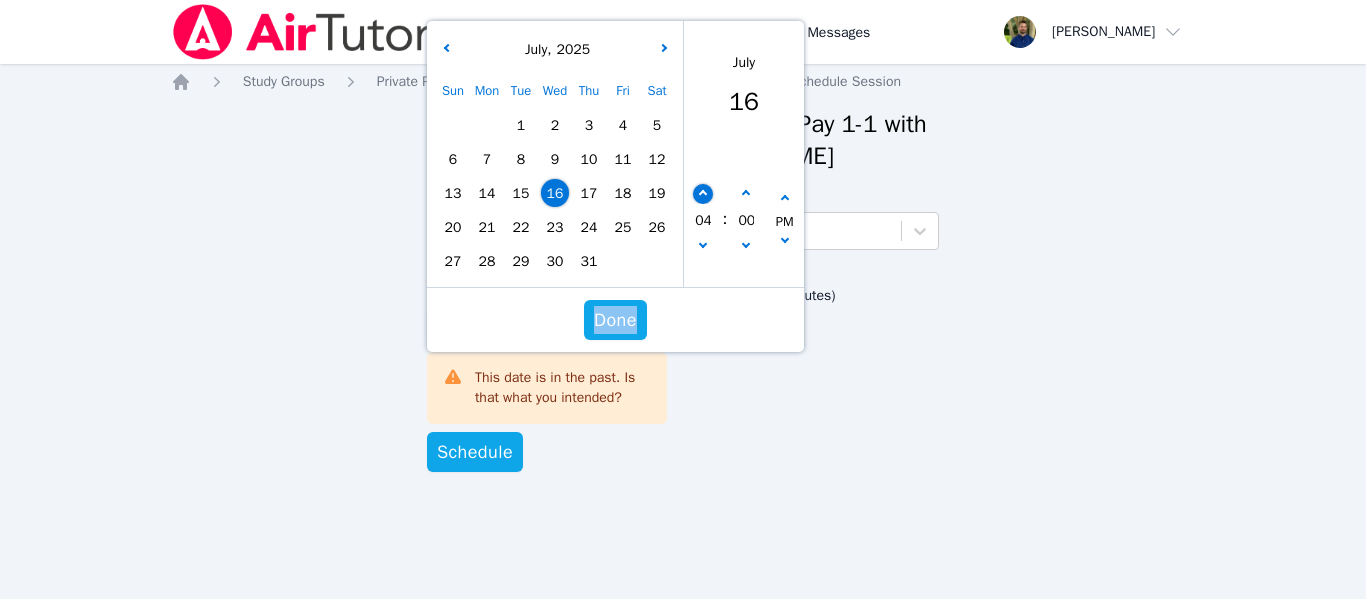 click at bounding box center [703, 194] 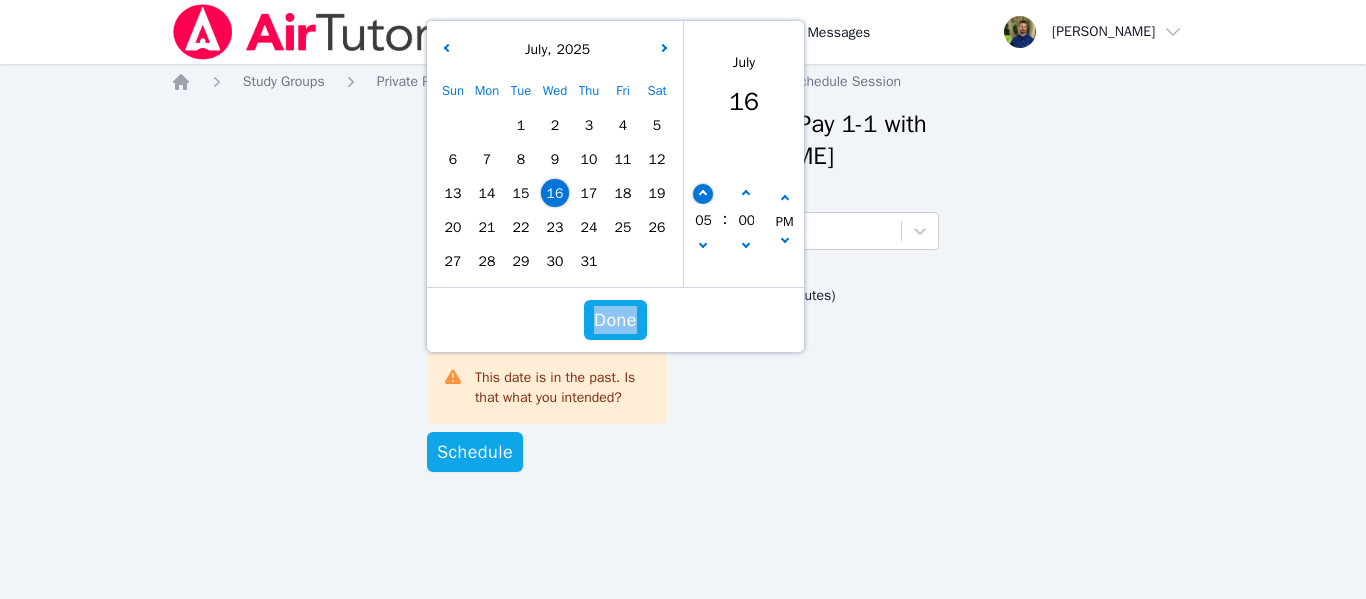 click at bounding box center [703, 194] 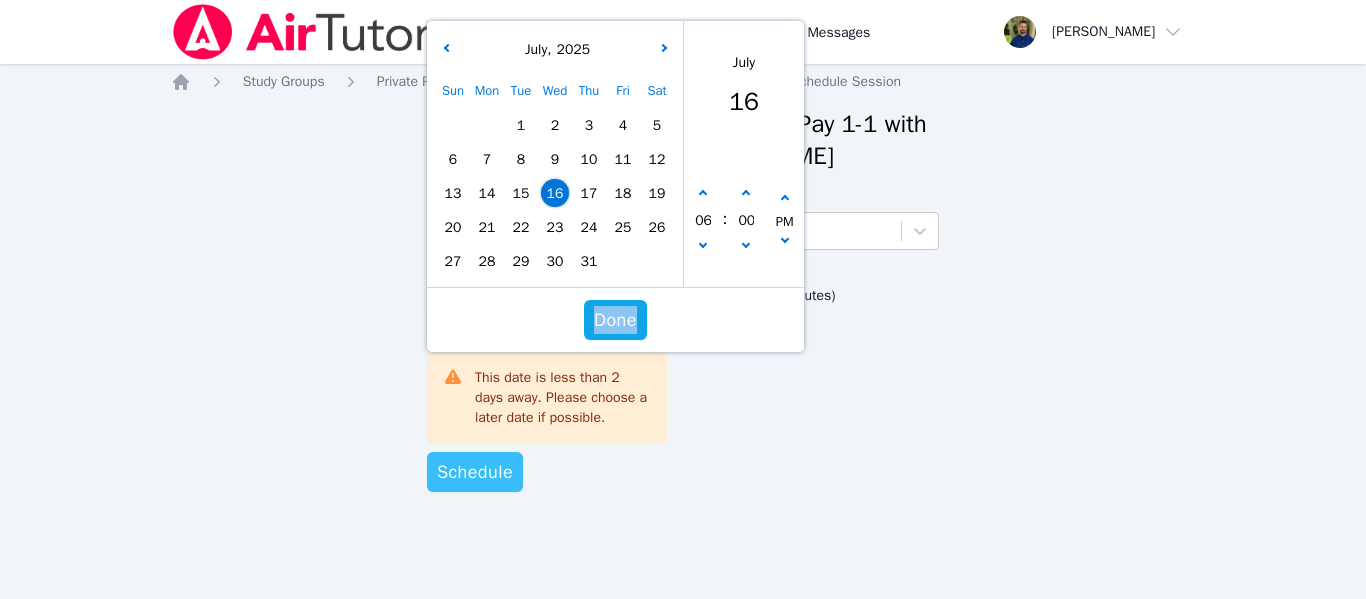 click on "Schedule" at bounding box center (475, 472) 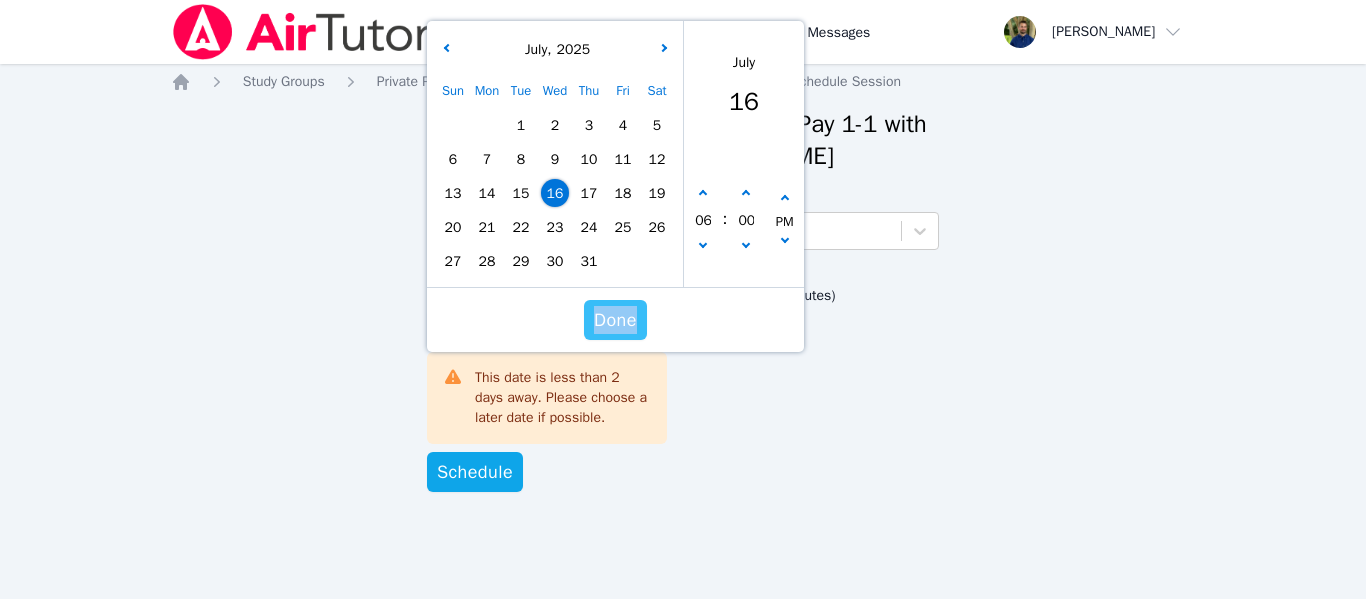 click on "Done" at bounding box center [615, 320] 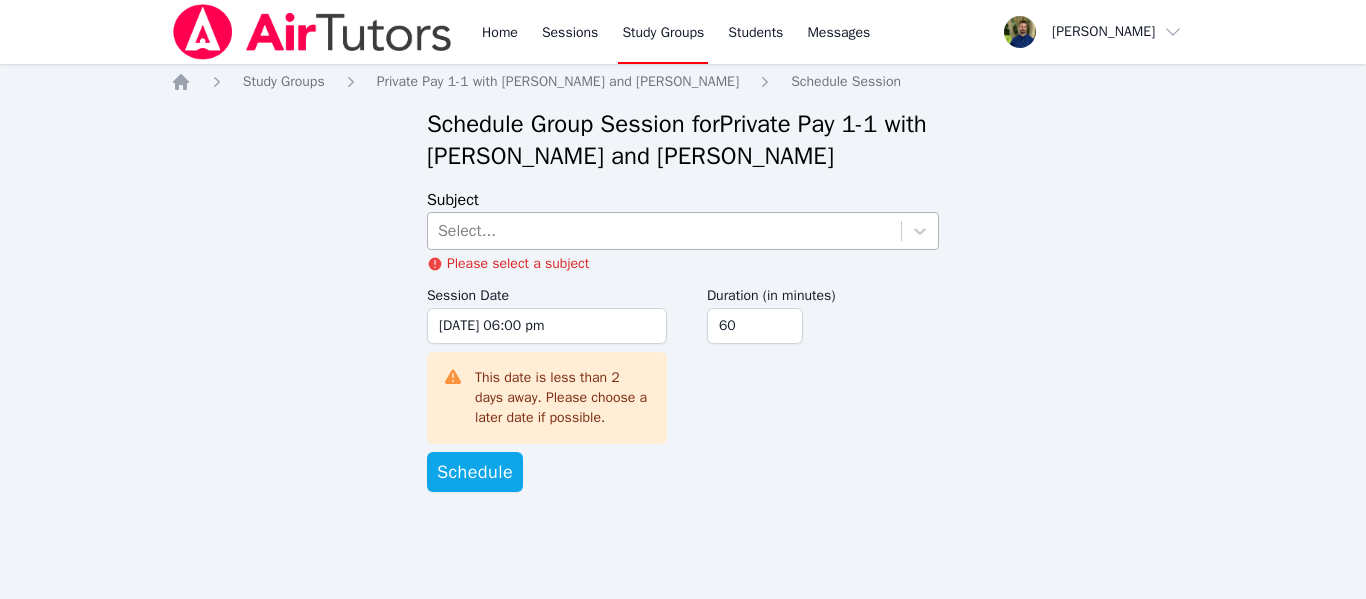 click on "Select..." at bounding box center (664, 231) 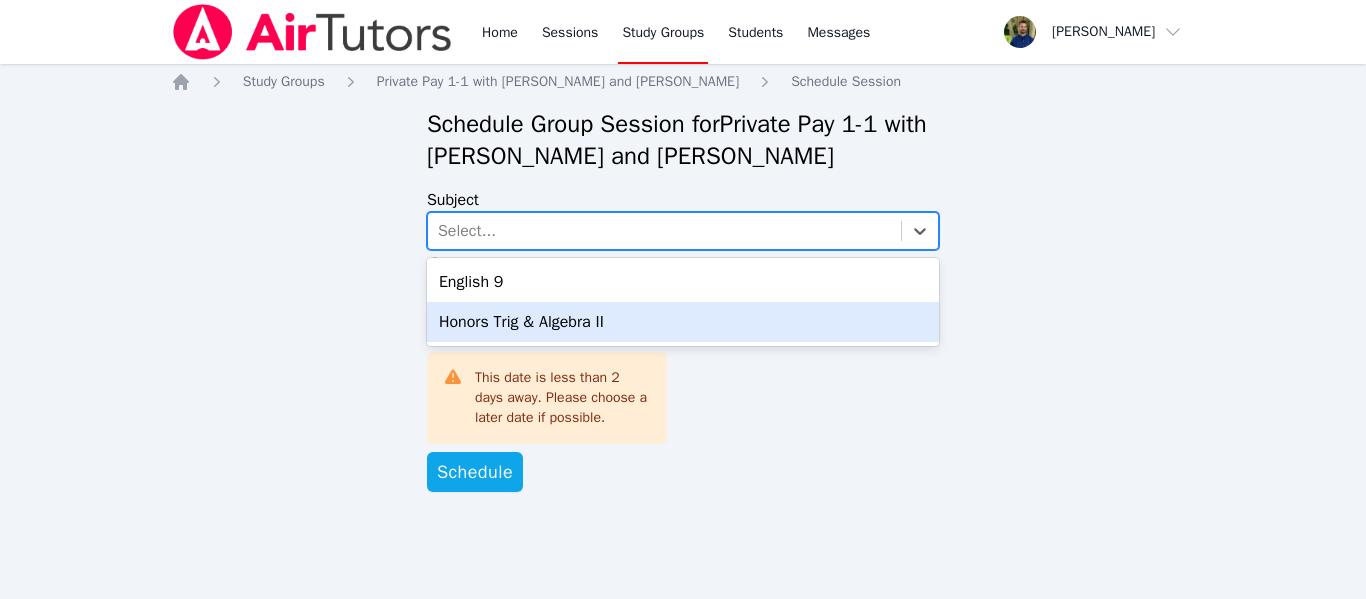 click on "Honors Trig & Algebra II" at bounding box center [683, 322] 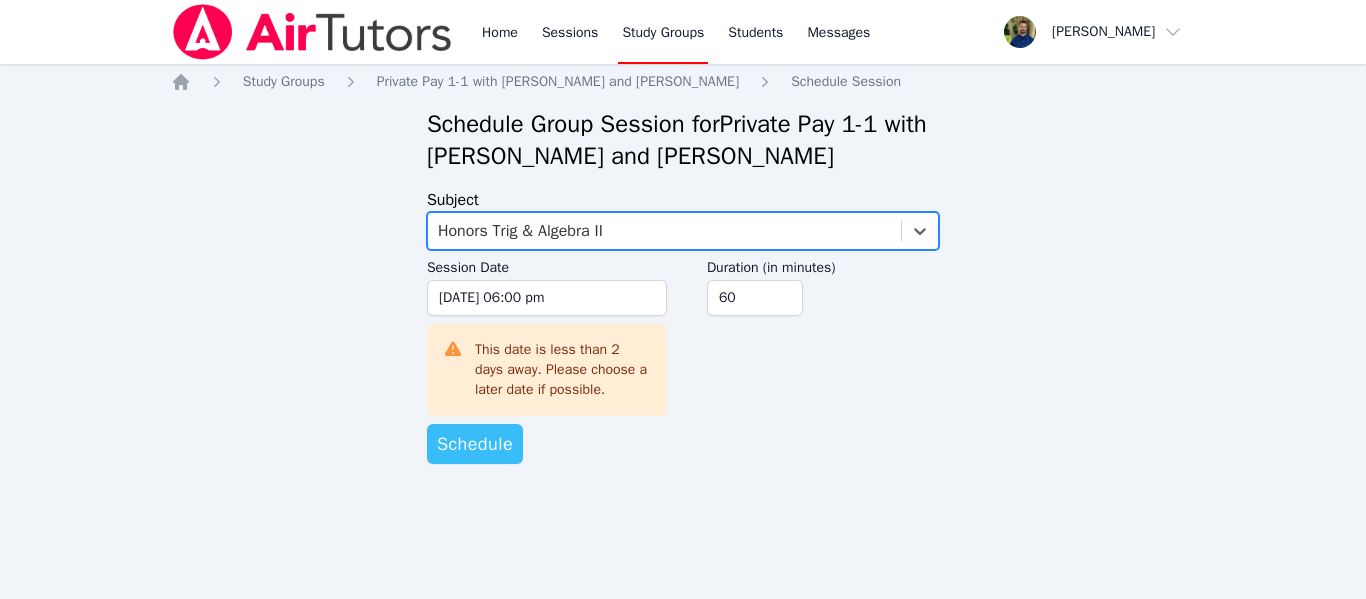 click on "Schedule" at bounding box center [475, 444] 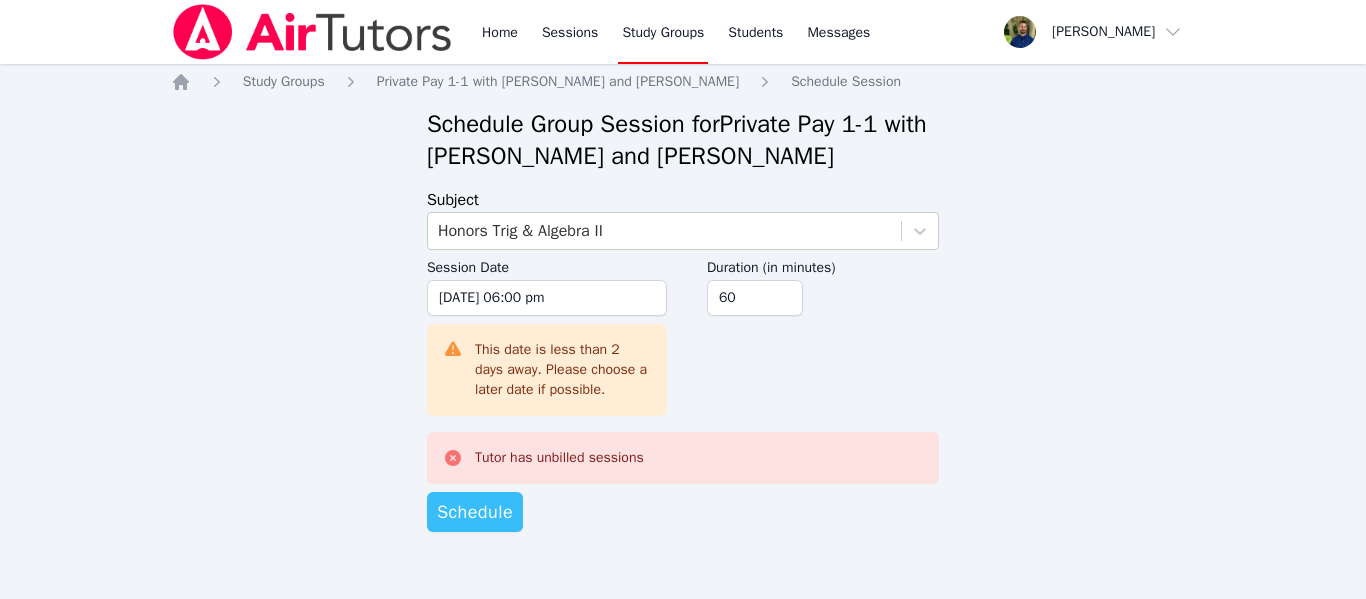 click on "Schedule" at bounding box center (475, 512) 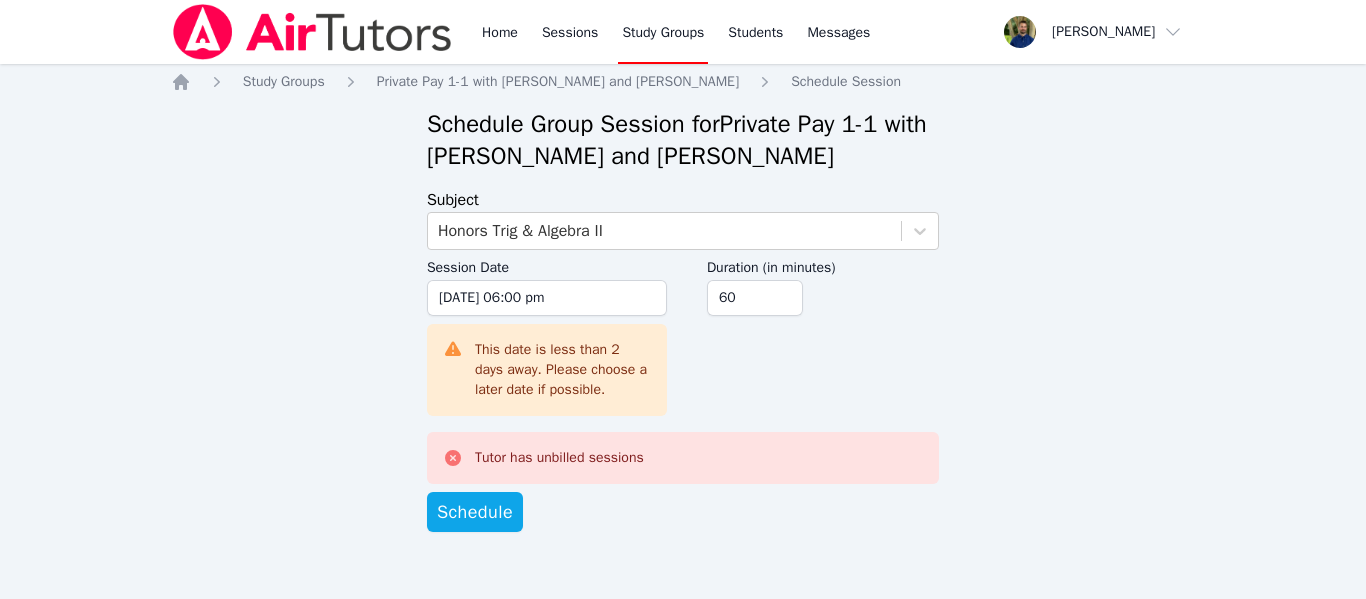 click 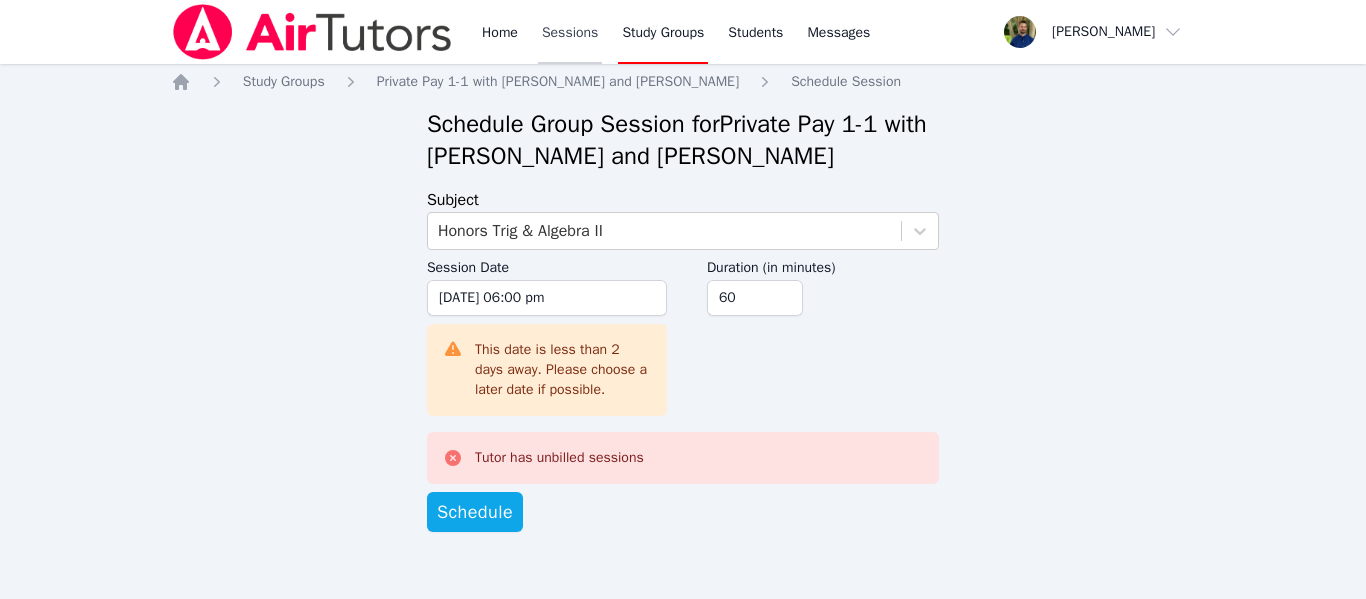 click on "Sessions" at bounding box center [570, 32] 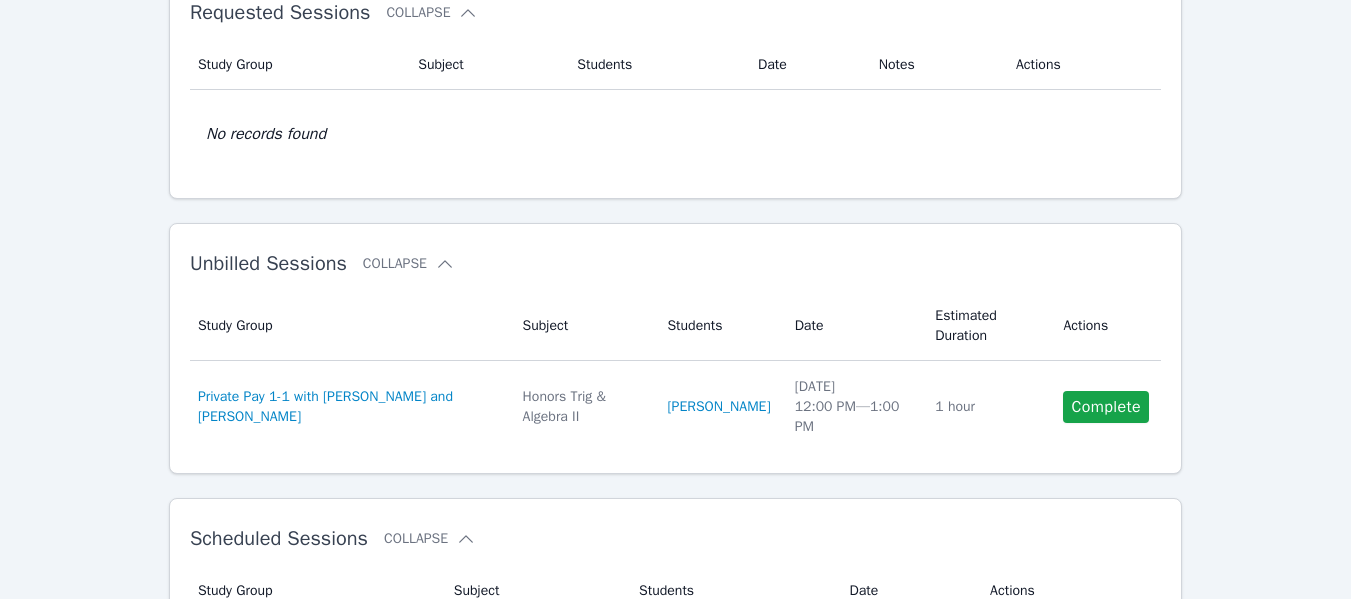 scroll, scrollTop: 152, scrollLeft: 0, axis: vertical 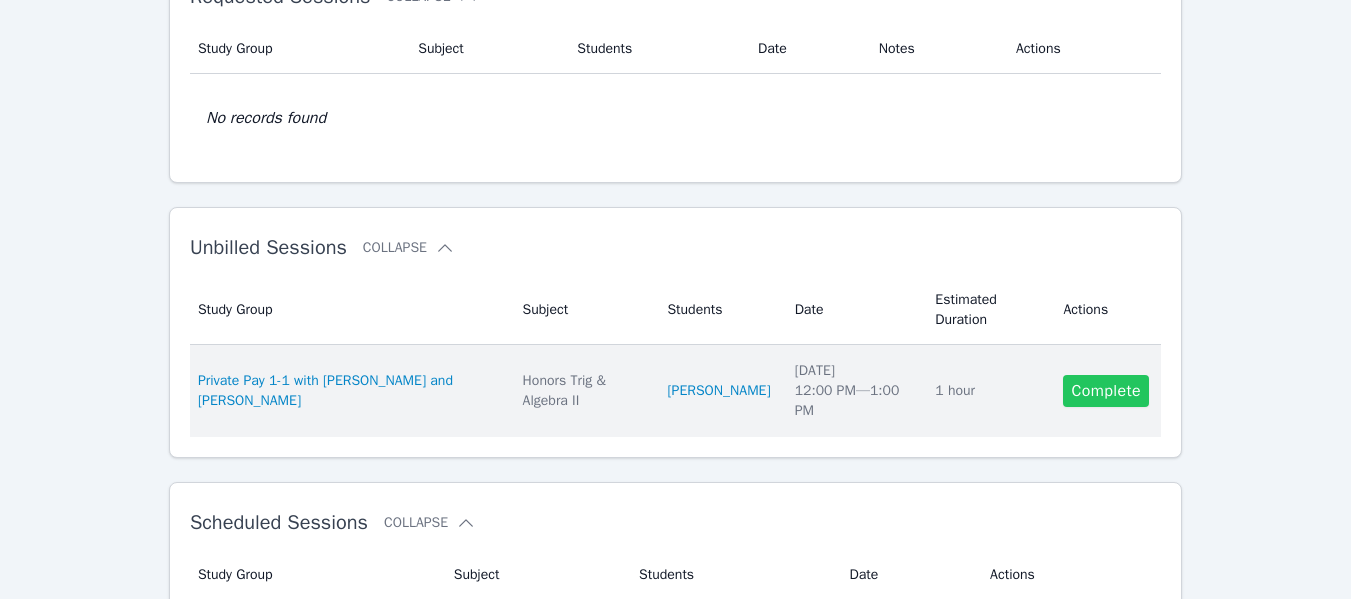 click on "Complete" at bounding box center [1106, 391] 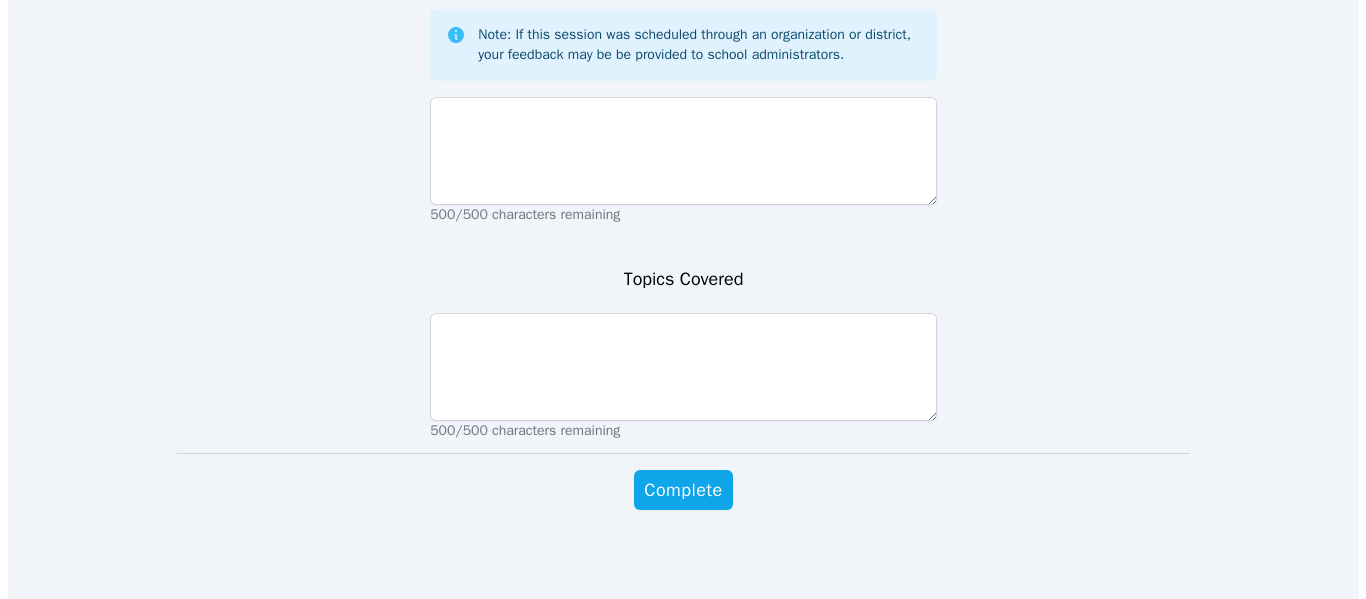 scroll, scrollTop: 1447, scrollLeft: 0, axis: vertical 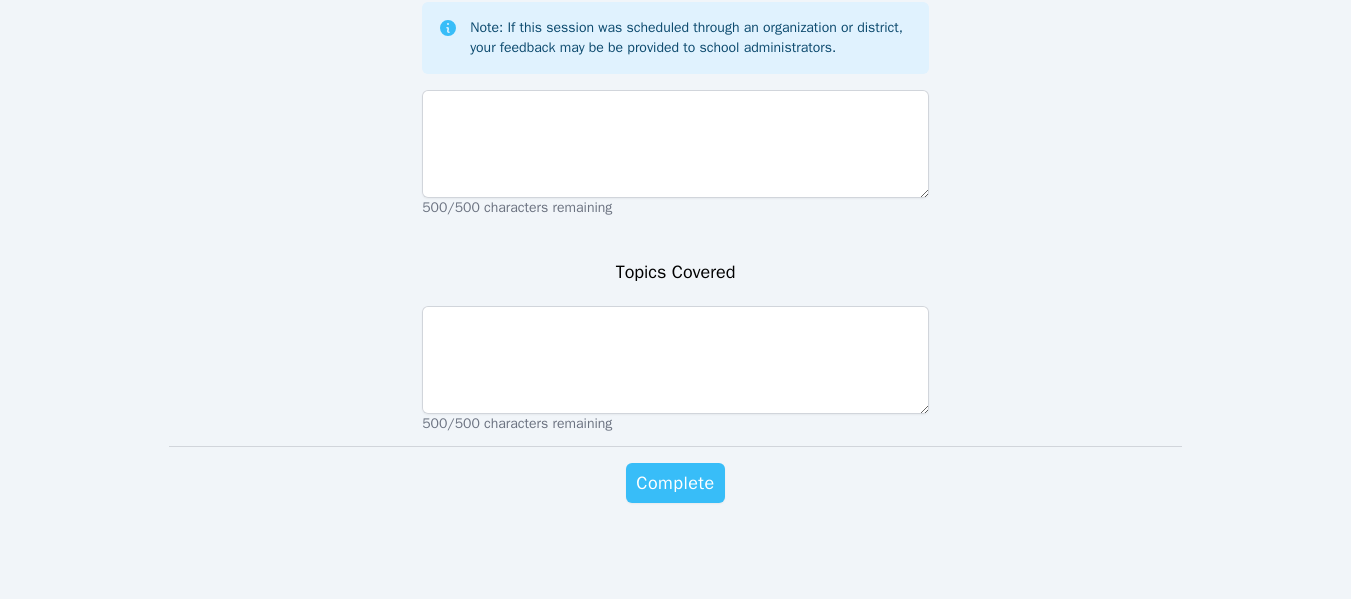 click on "Complete" at bounding box center [675, 483] 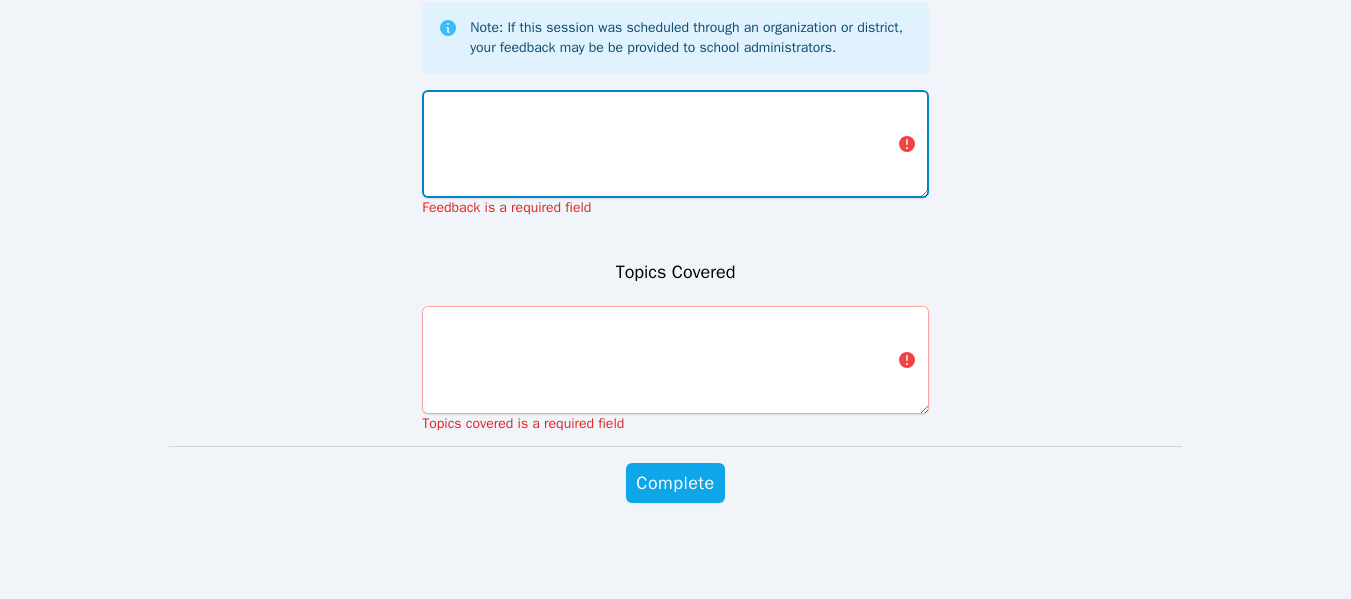 click at bounding box center (675, 144) 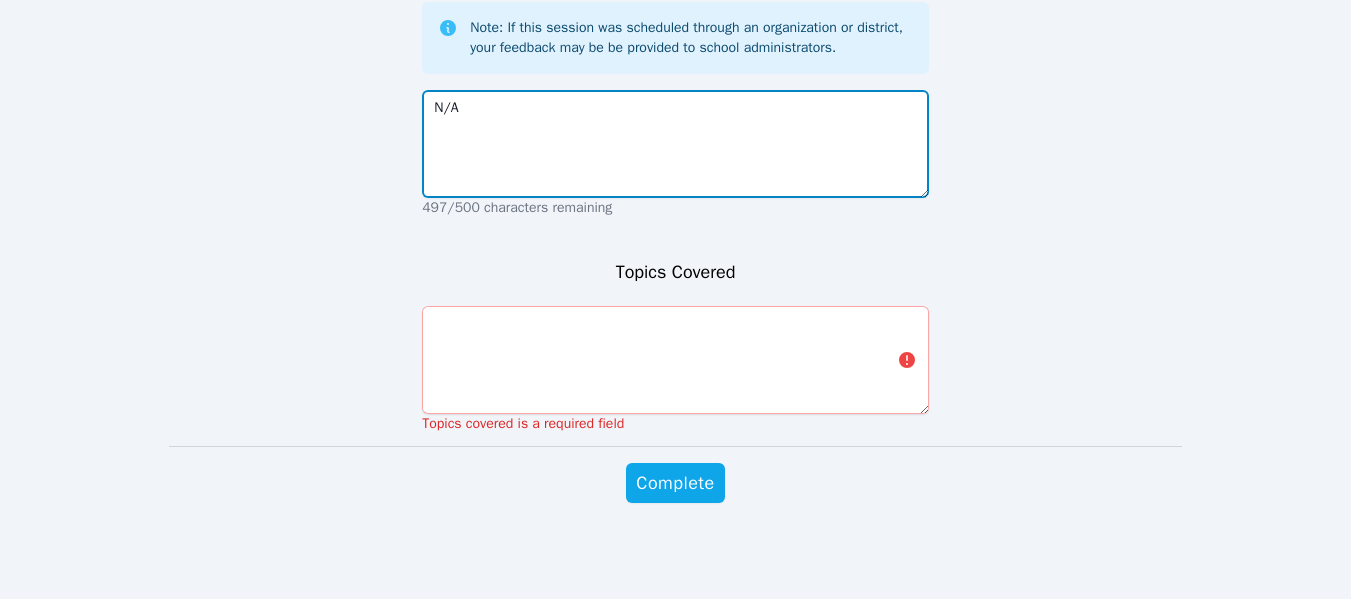 type on "N/A" 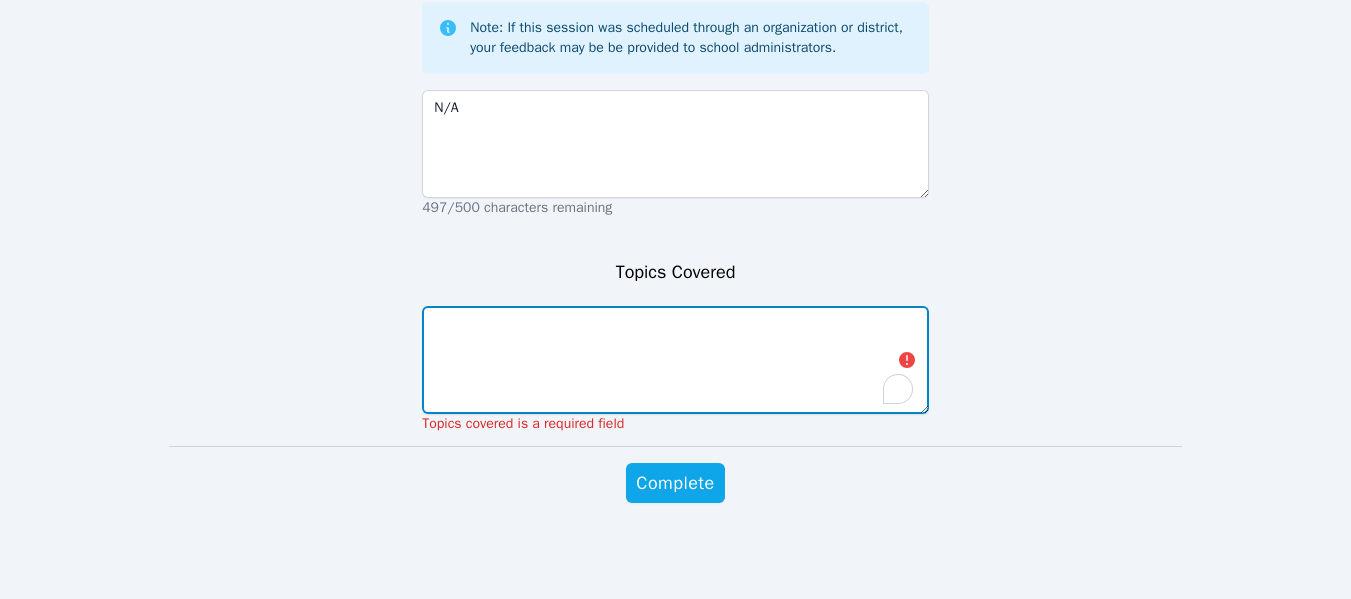 click at bounding box center [675, 360] 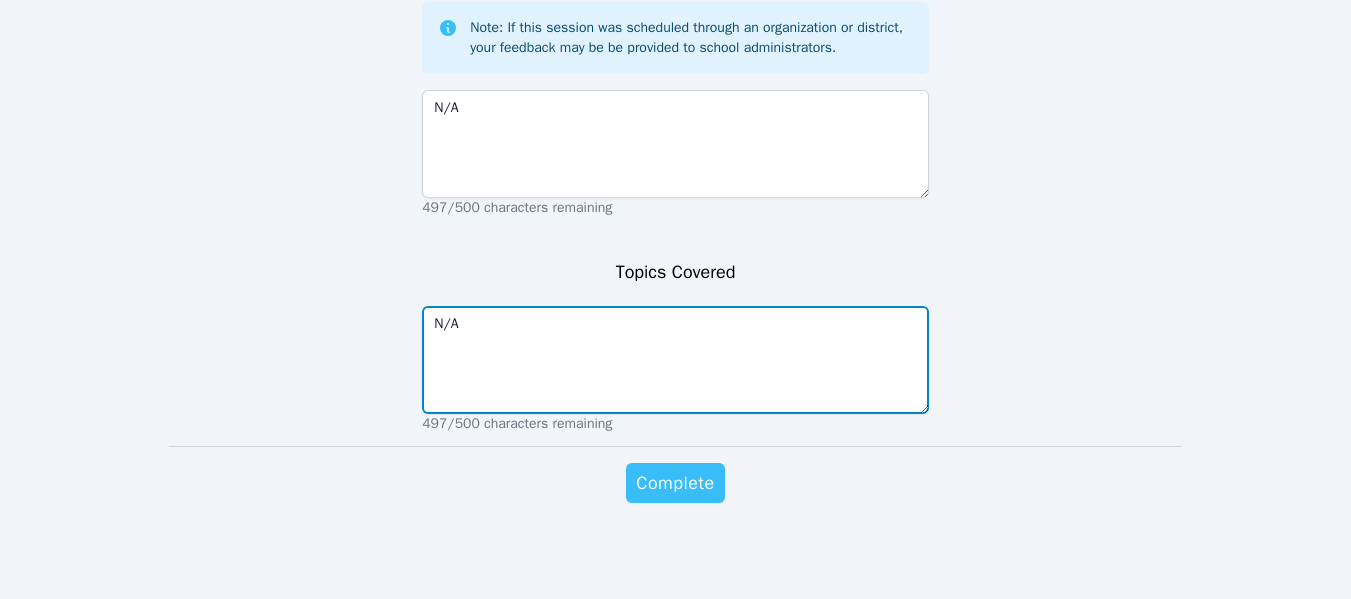 type on "N/A" 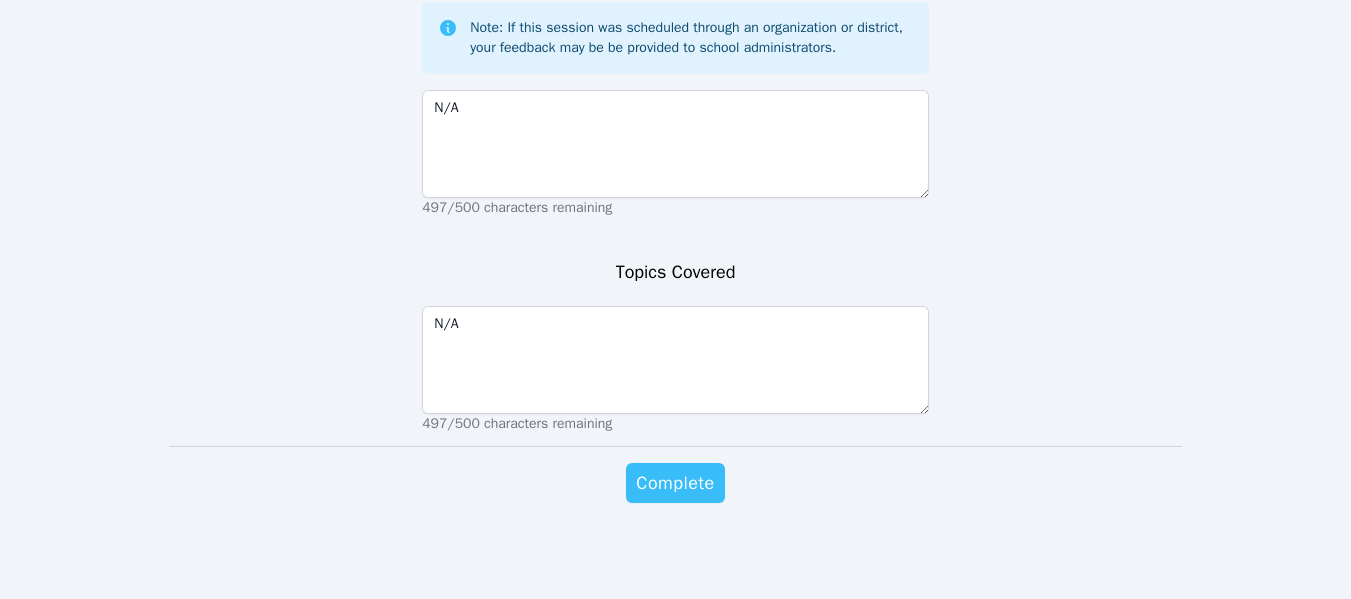 click on "Complete" at bounding box center [675, 483] 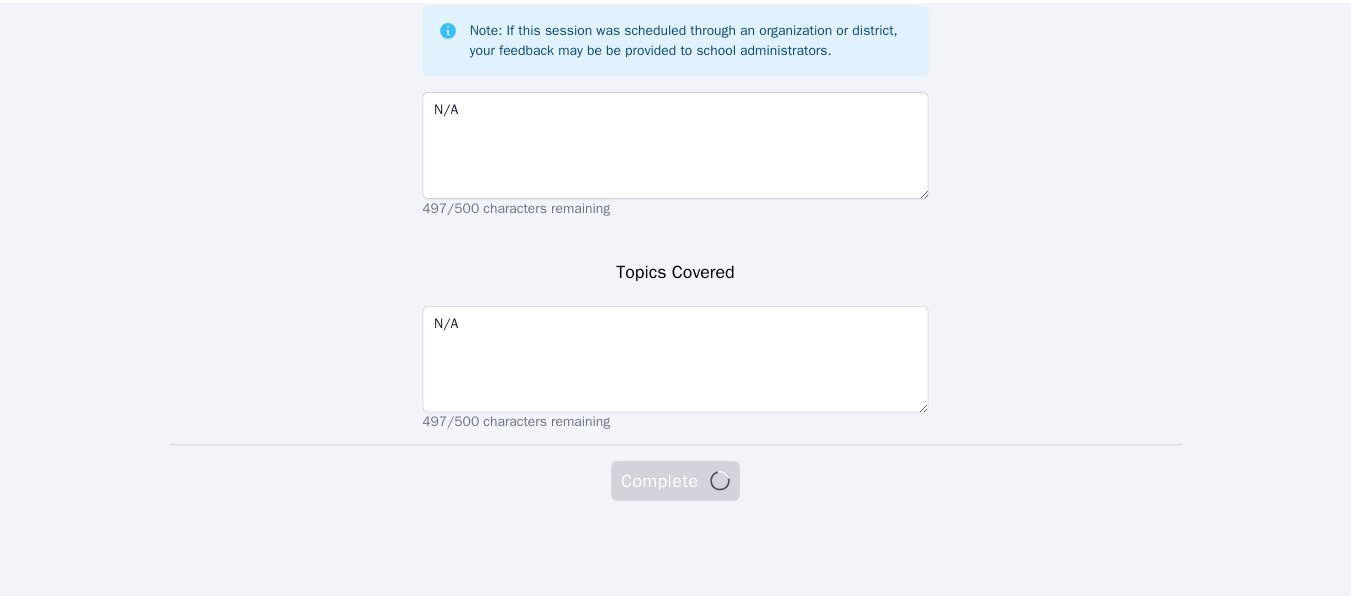 scroll, scrollTop: 0, scrollLeft: 0, axis: both 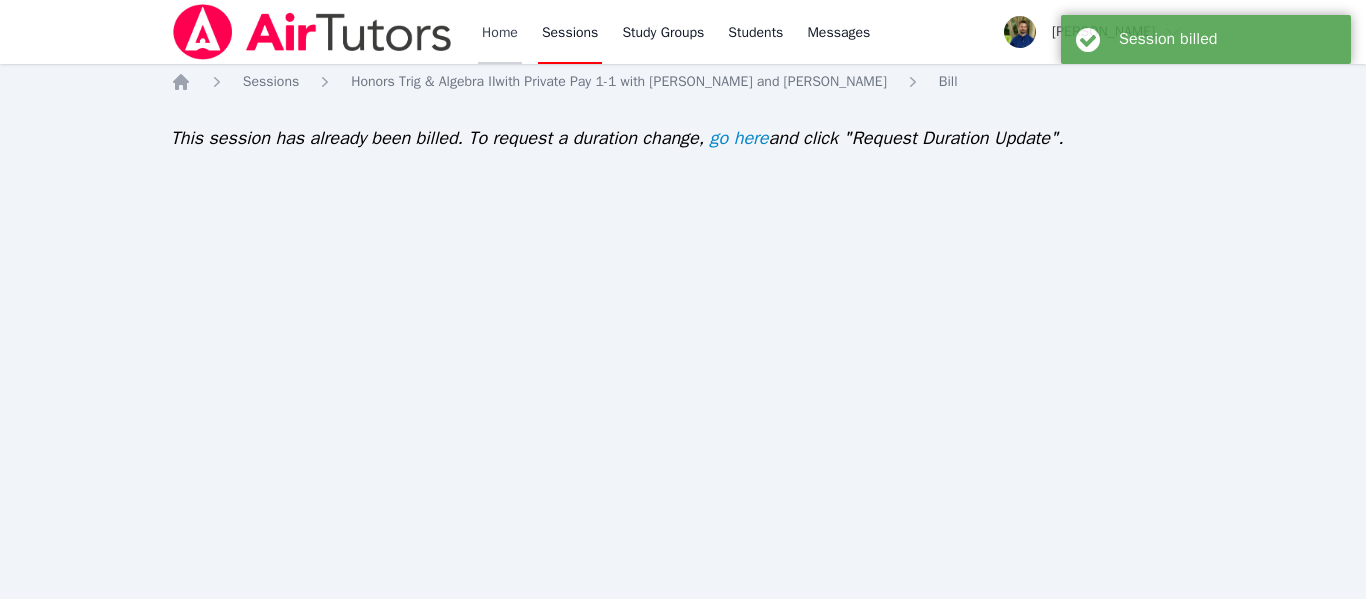 click on "Home" at bounding box center [500, 32] 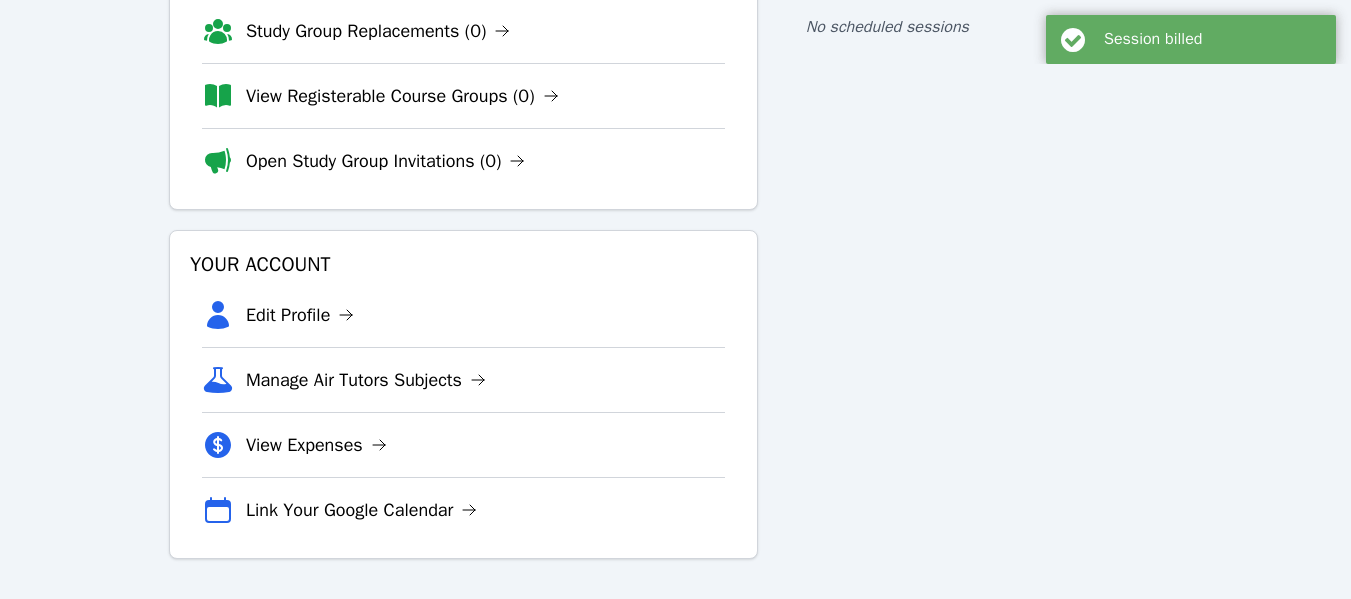 scroll, scrollTop: 0, scrollLeft: 0, axis: both 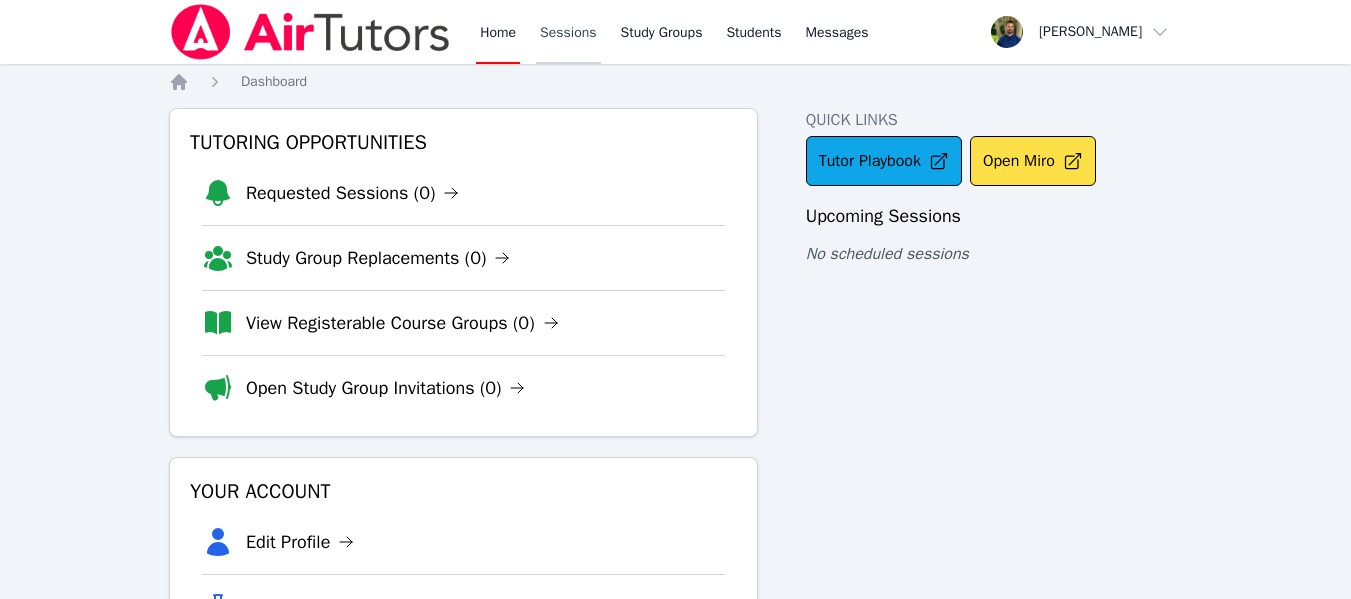 click on "Sessions" at bounding box center (568, 32) 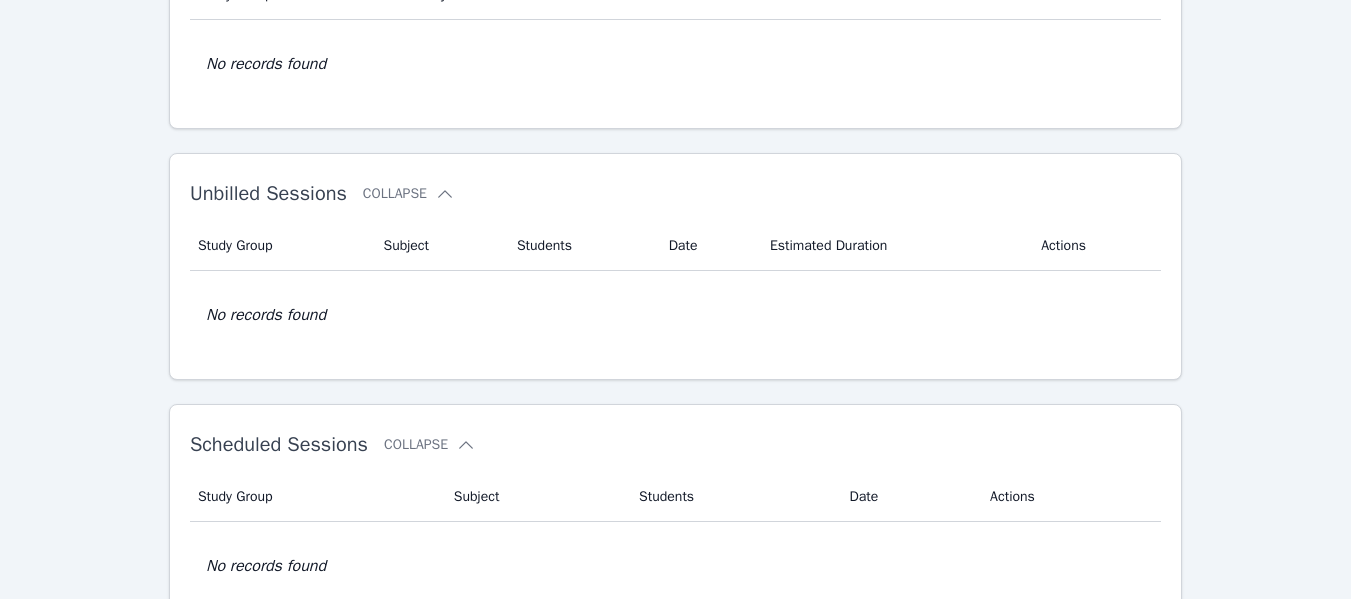 scroll, scrollTop: 0, scrollLeft: 0, axis: both 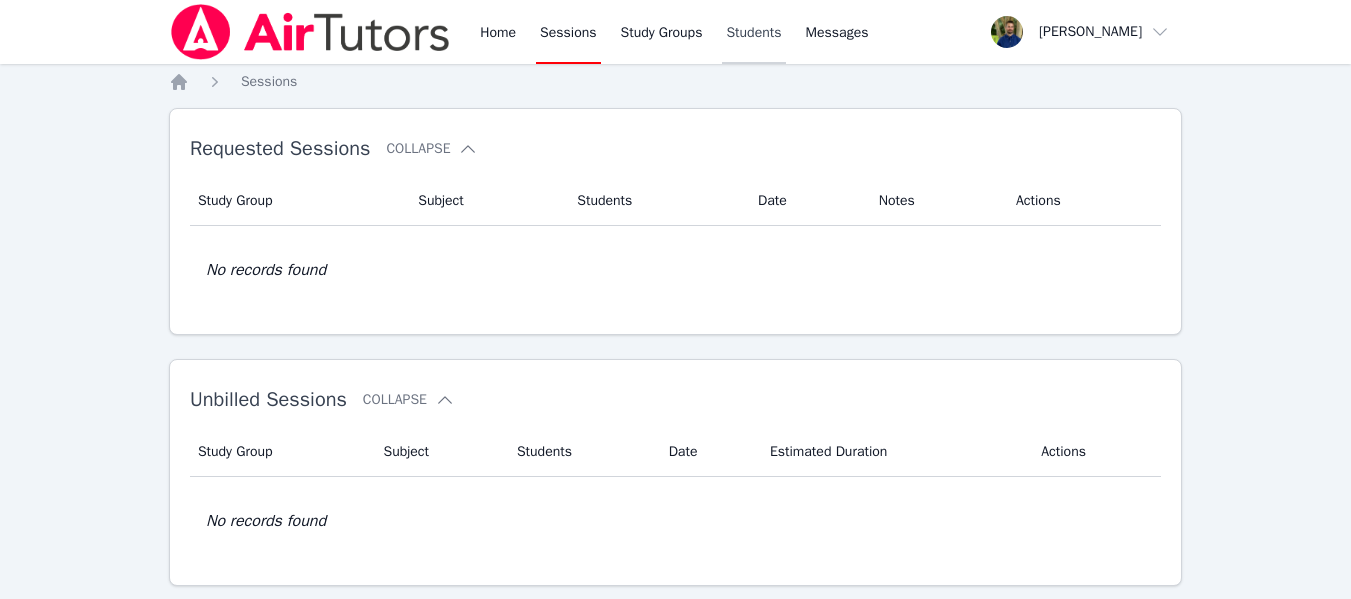 click on "Students" at bounding box center [753, 32] 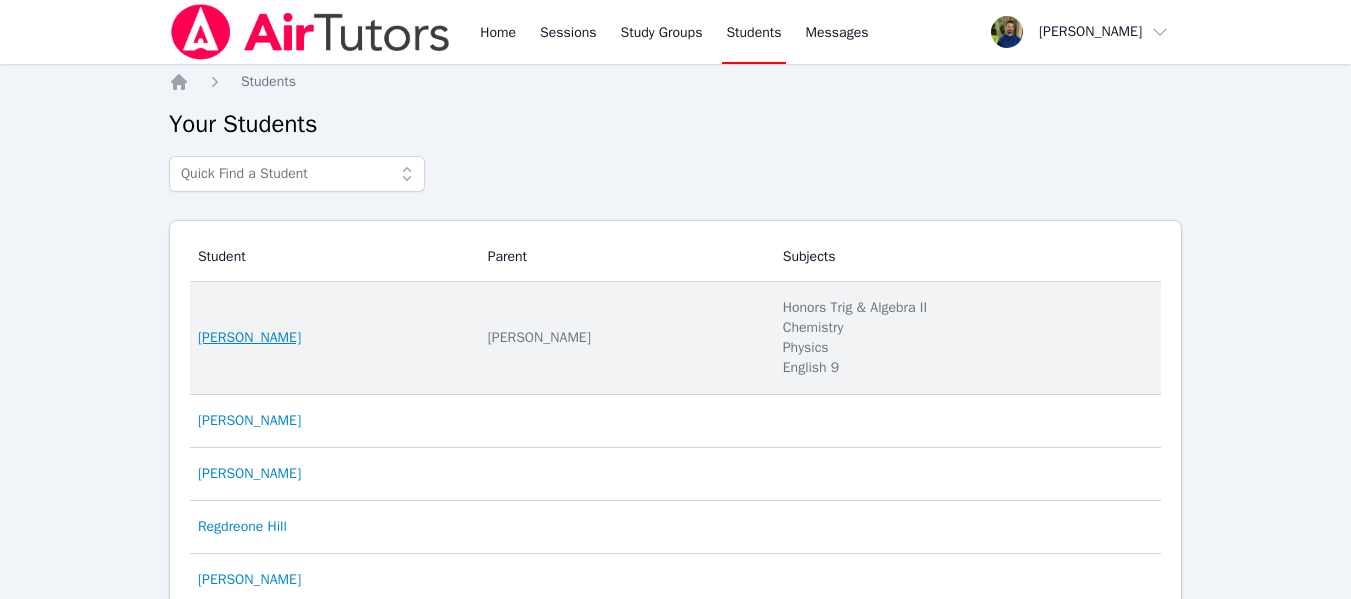 click on "[PERSON_NAME]" at bounding box center [249, 338] 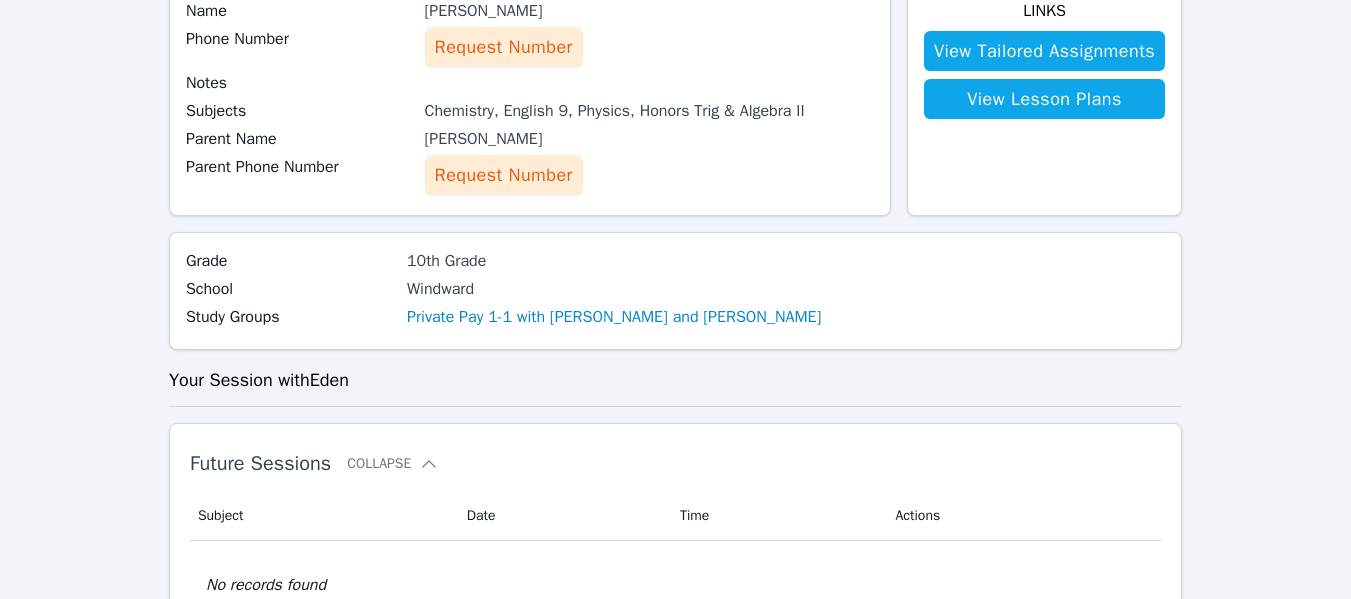 scroll, scrollTop: 184, scrollLeft: 0, axis: vertical 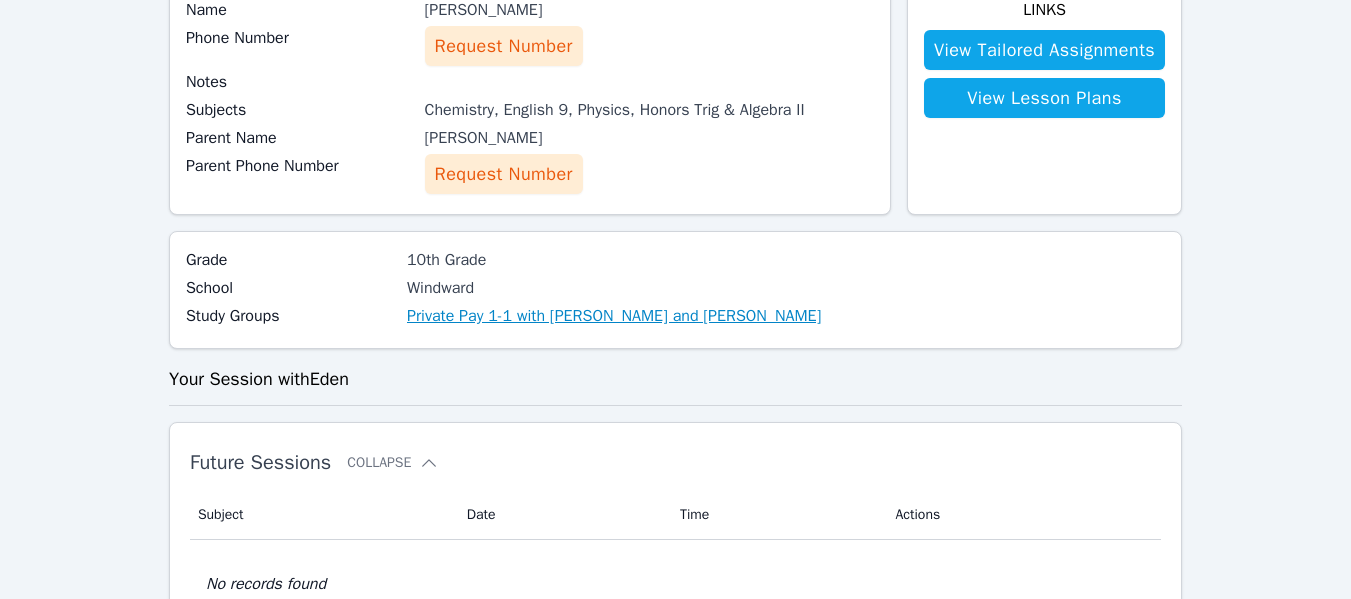 click on "Private Pay 1-1 with [PERSON_NAME] and [PERSON_NAME]" at bounding box center [614, 316] 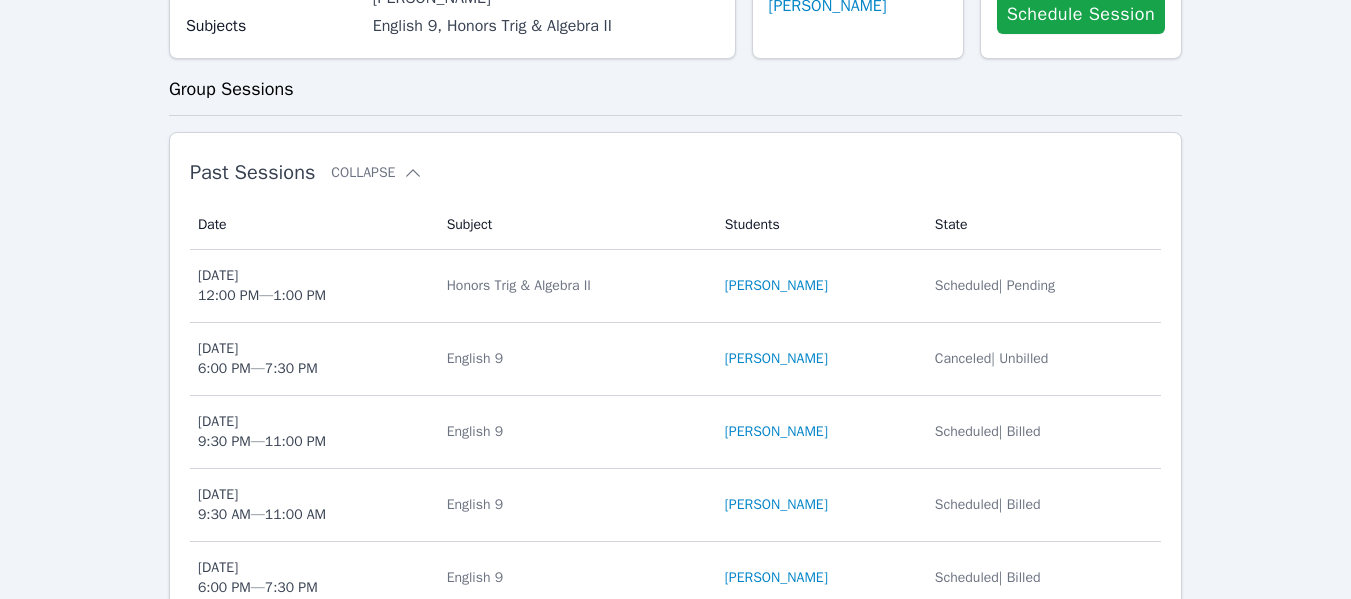 scroll, scrollTop: 222, scrollLeft: 0, axis: vertical 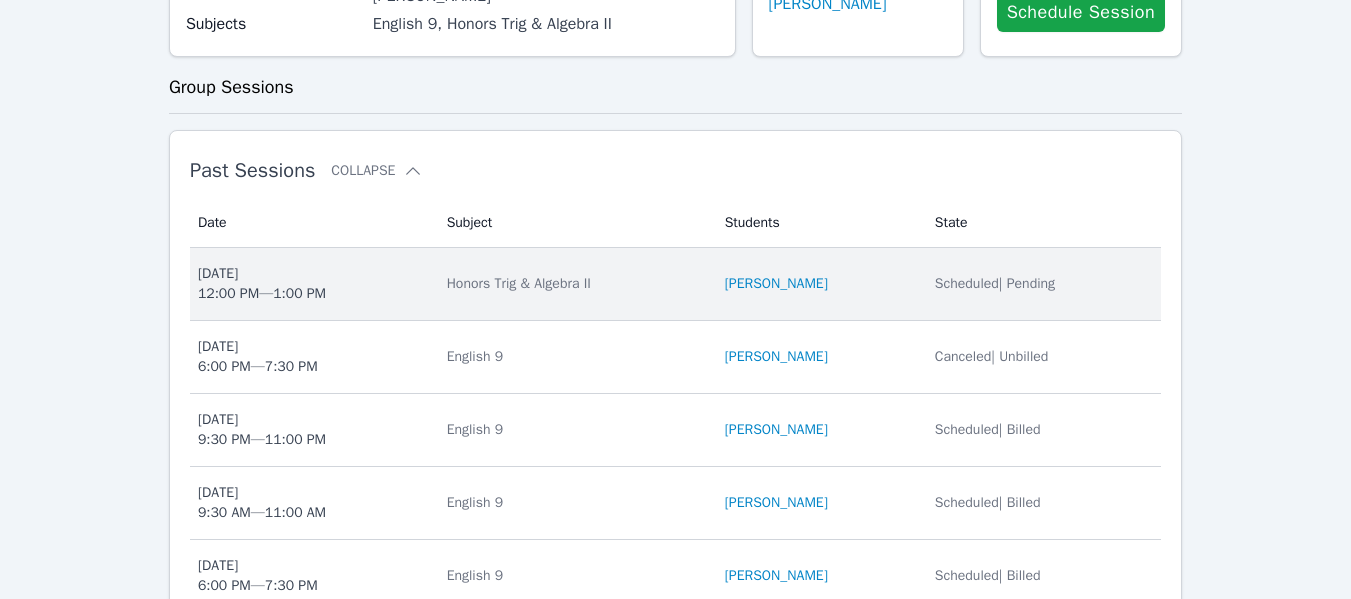 click on "Scheduled  |   Pending" at bounding box center (995, 283) 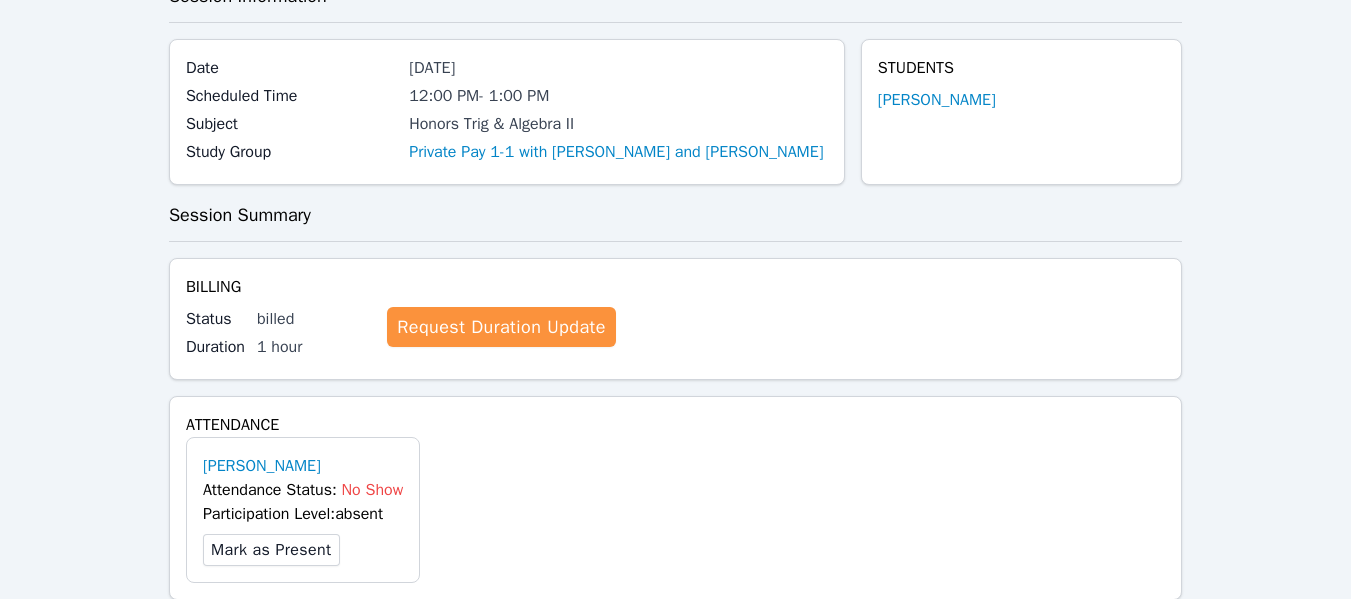 scroll, scrollTop: 127, scrollLeft: 0, axis: vertical 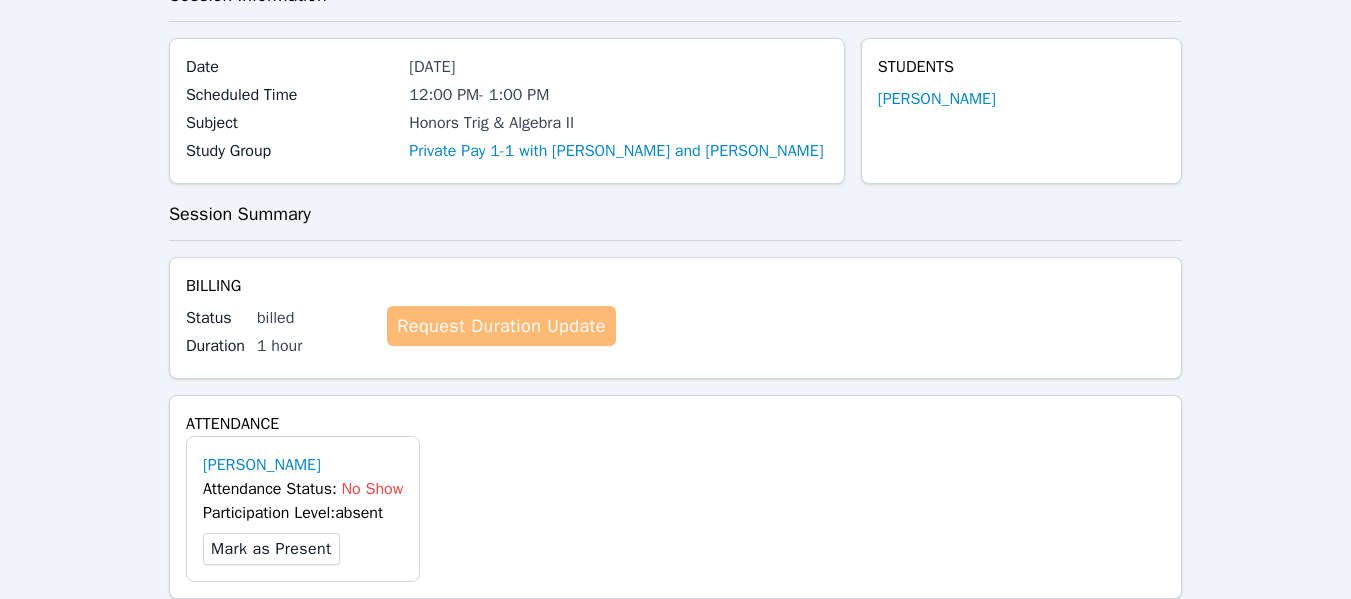 click on "Request Duration Update" at bounding box center [501, 326] 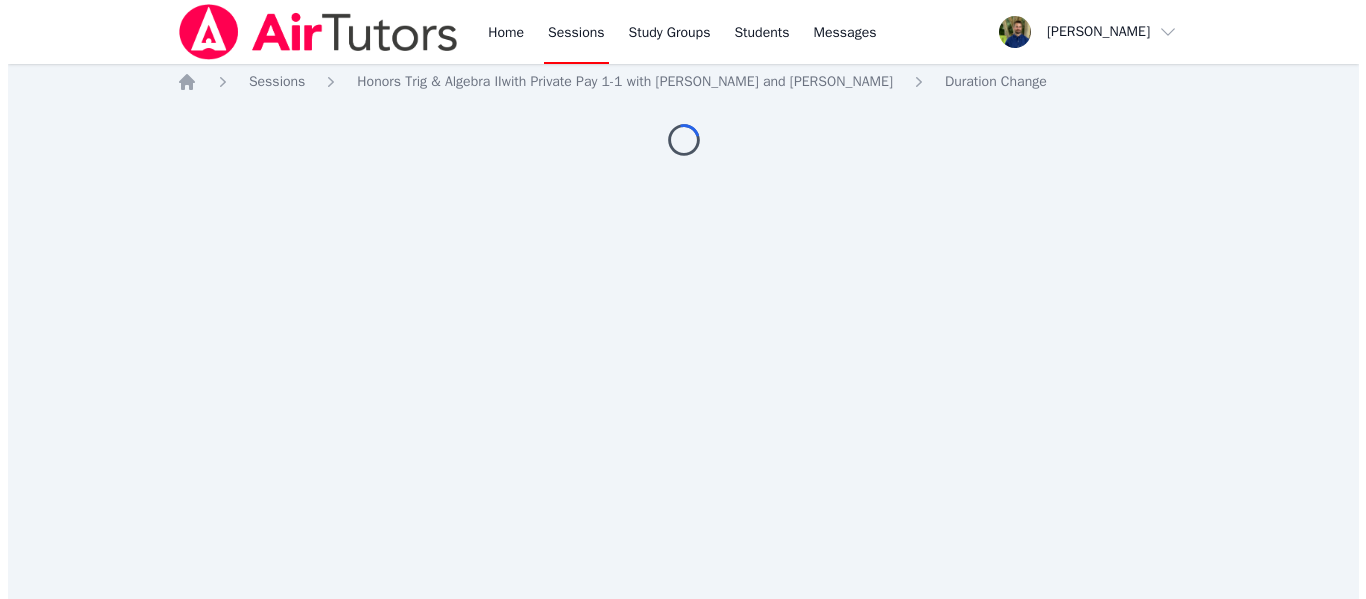scroll, scrollTop: 0, scrollLeft: 0, axis: both 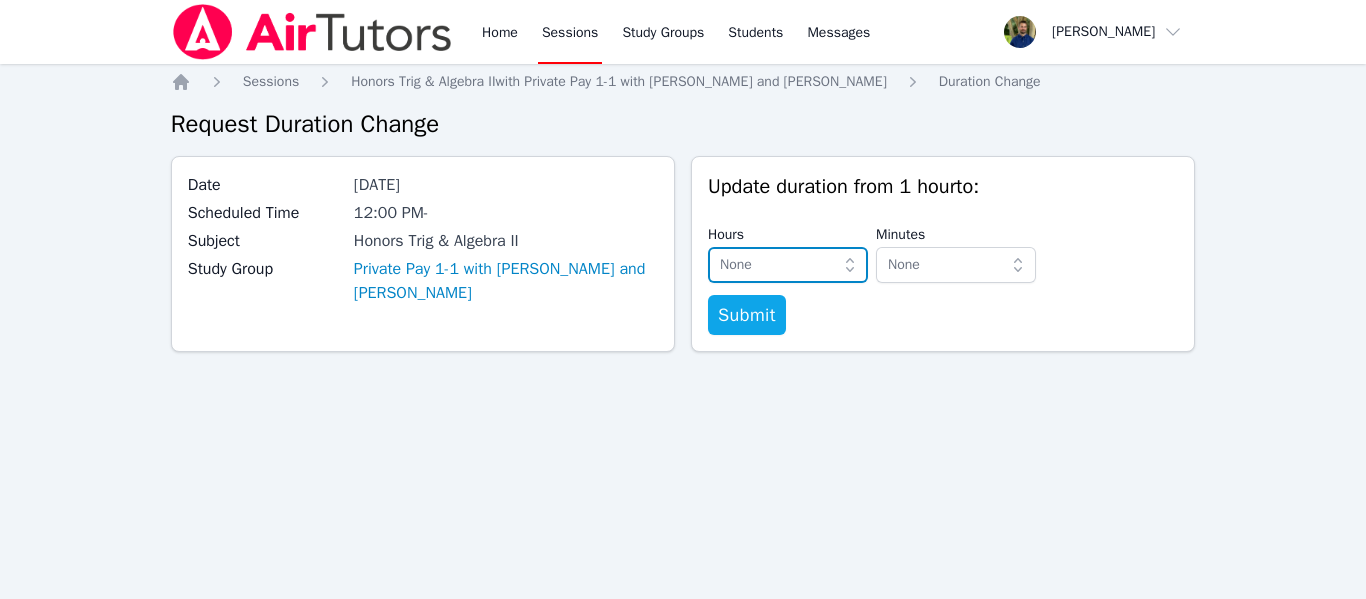 click 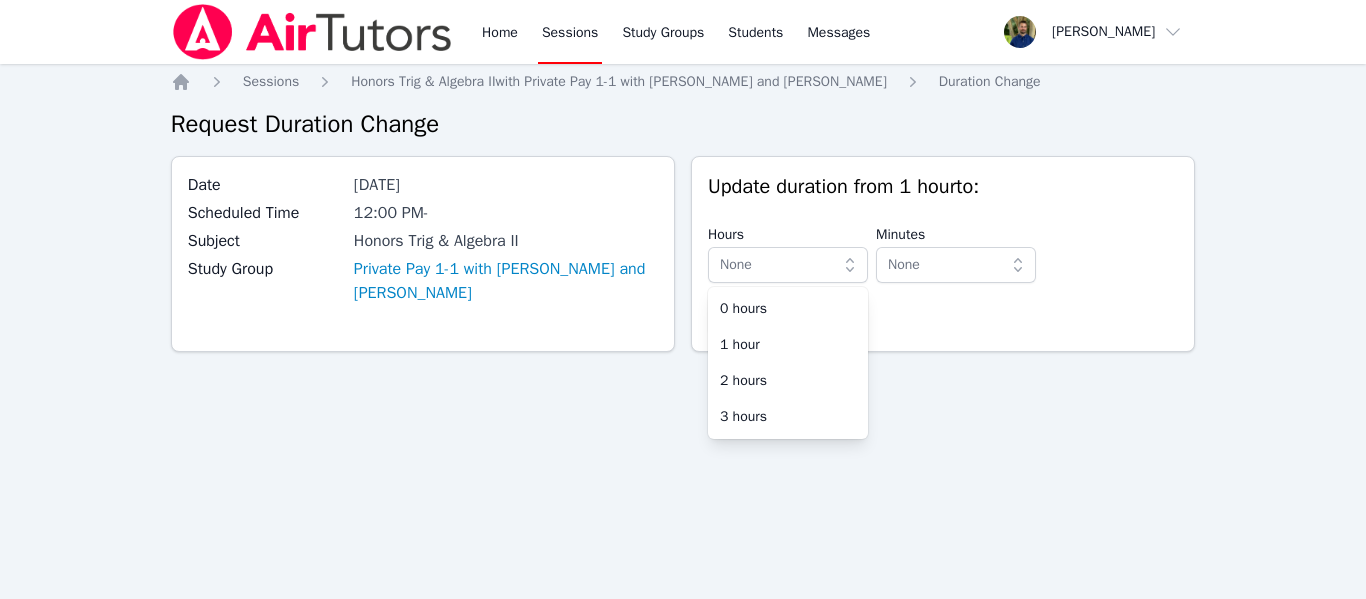 click on "Home Sessions Honors Trig & Algebra II  with   Private Pay 1-1 with [PERSON_NAME] and [PERSON_NAME] Duration Change Request Duration Change Date [DATE] Scheduled Time 12:00 PM  -   Subject Honors Trig & Algebra II Study Group Private Pay 1-1 with [PERSON_NAME] and [PERSON_NAME]   Update duration from   1 hour  to: Hours None 0 hours 1 hour 2 hours 3 hours Minutes None Submit" at bounding box center [683, 240] 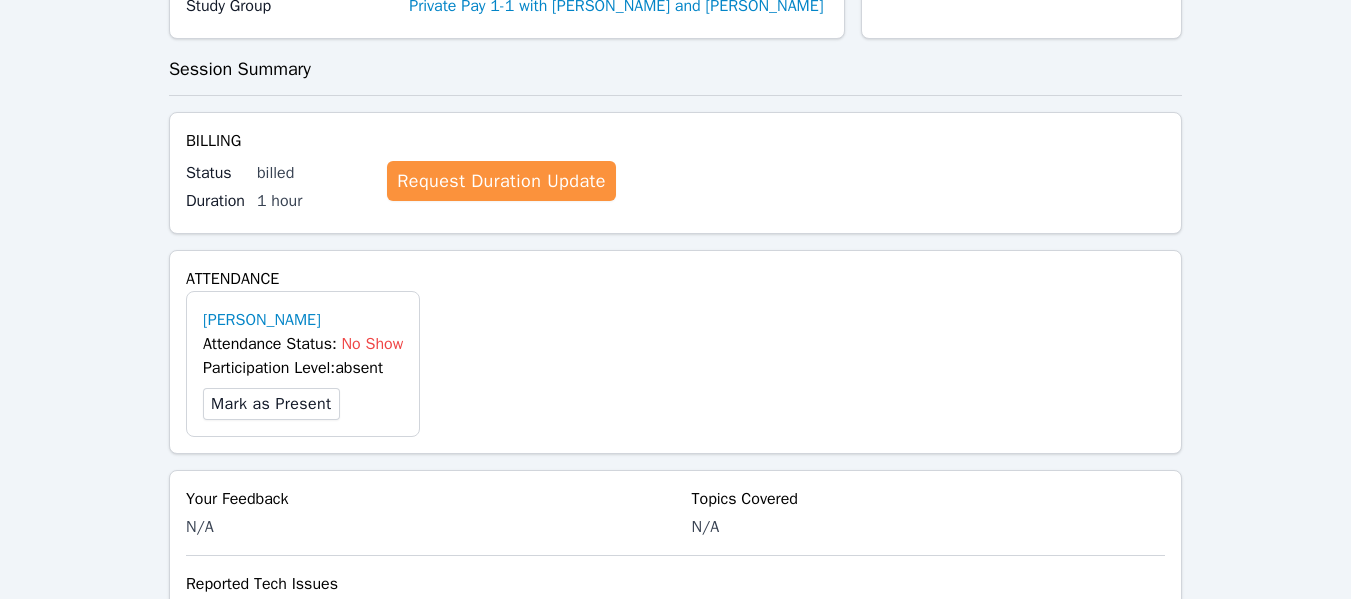 scroll, scrollTop: 0, scrollLeft: 0, axis: both 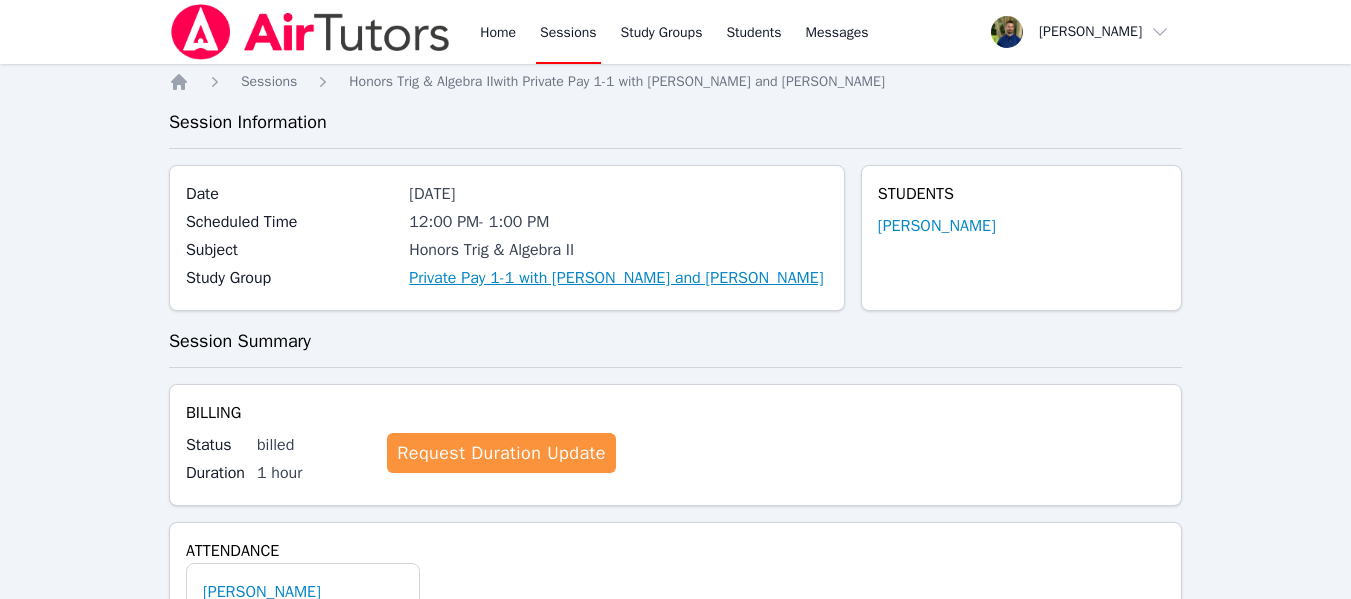 click on "Private Pay 1-1 with [PERSON_NAME] and [PERSON_NAME]" at bounding box center (616, 278) 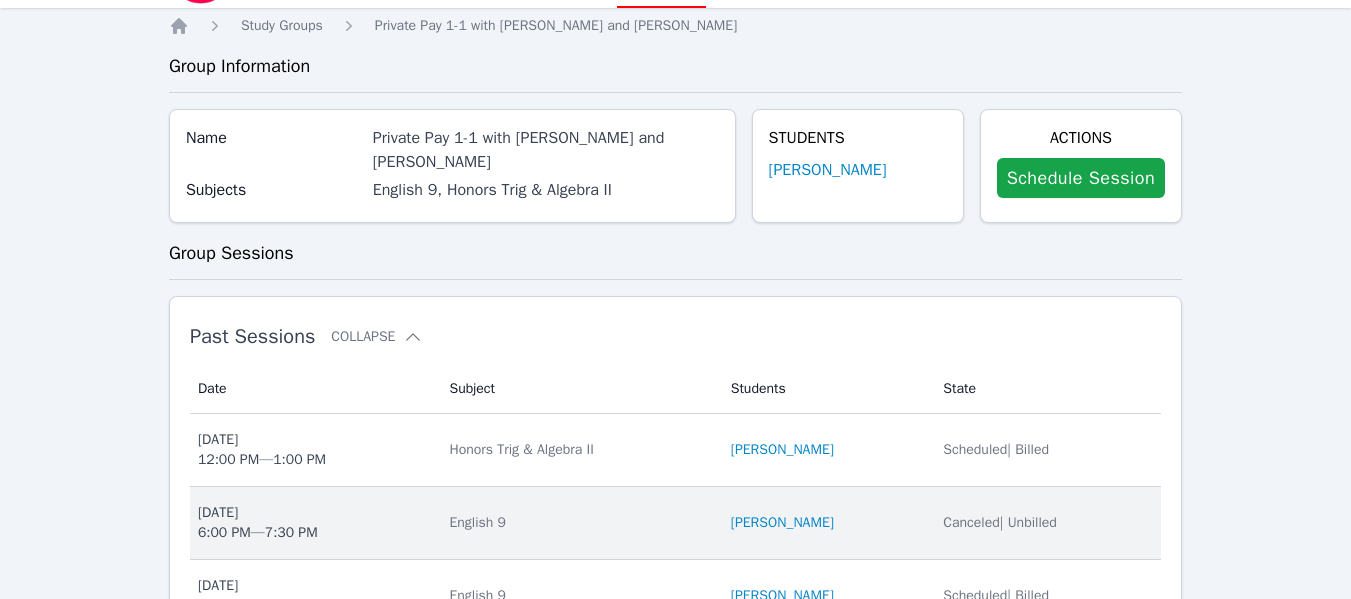 scroll, scrollTop: 55, scrollLeft: 0, axis: vertical 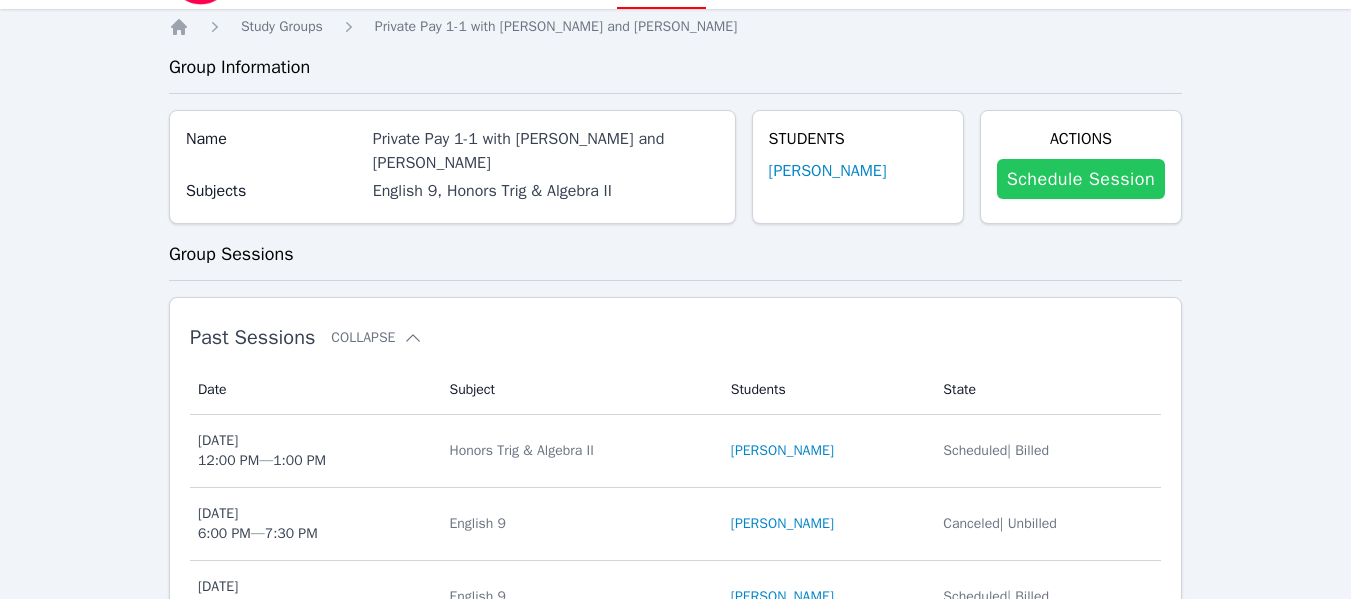 click on "Schedule Session" at bounding box center (1081, 179) 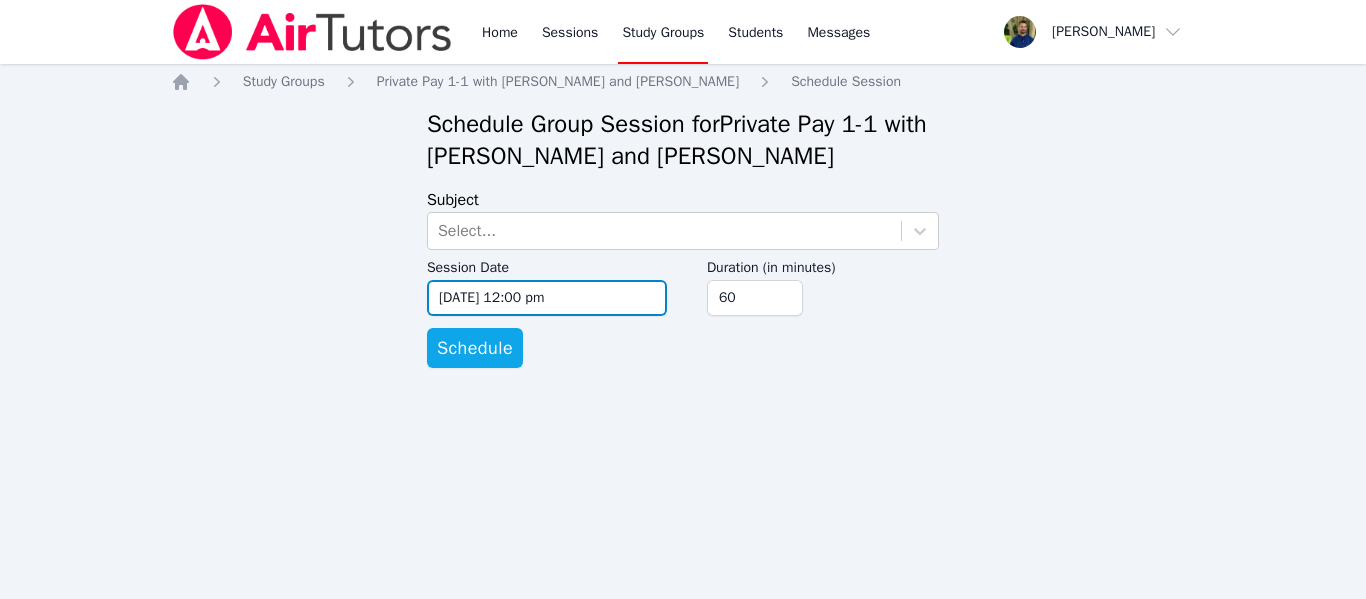 click on "[DATE] 12:00 pm" at bounding box center [547, 298] 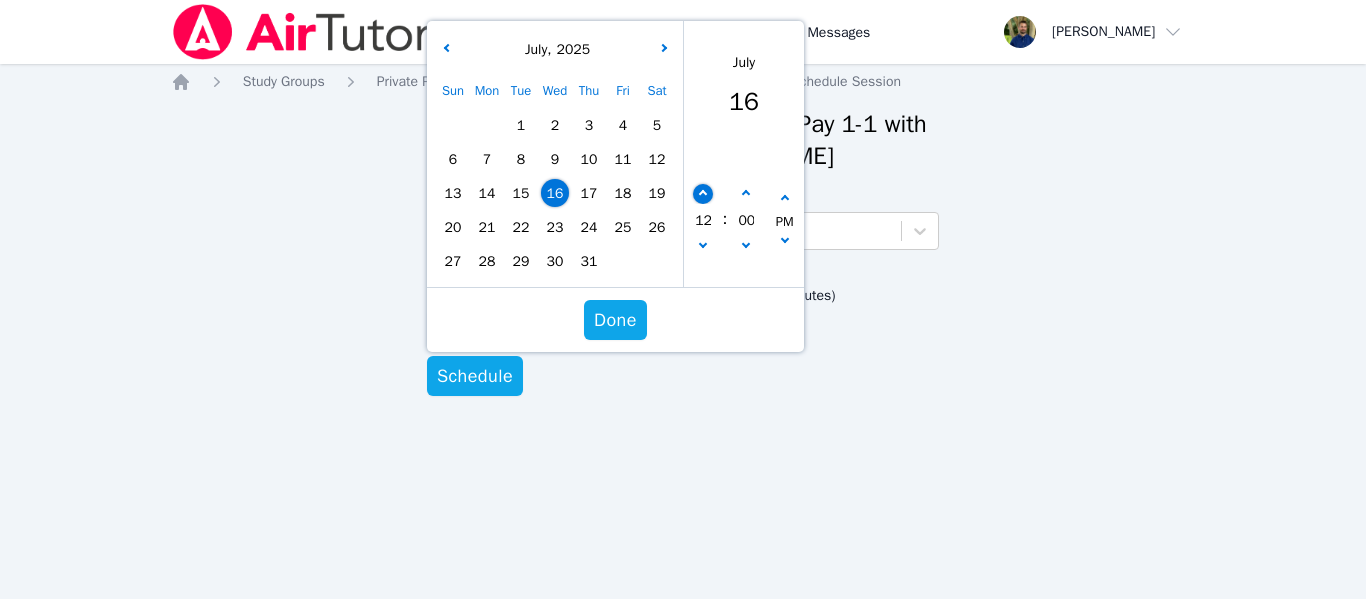 click on "12 : 00 PM" at bounding box center [744, 221] 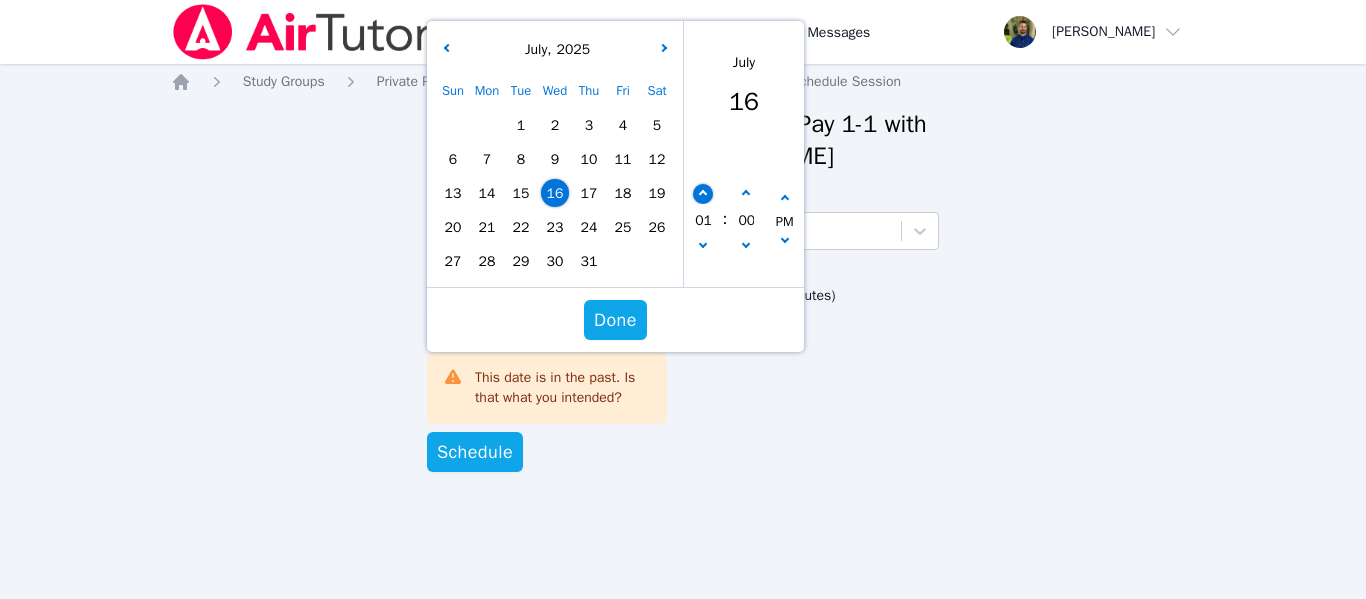 click at bounding box center [703, 194] 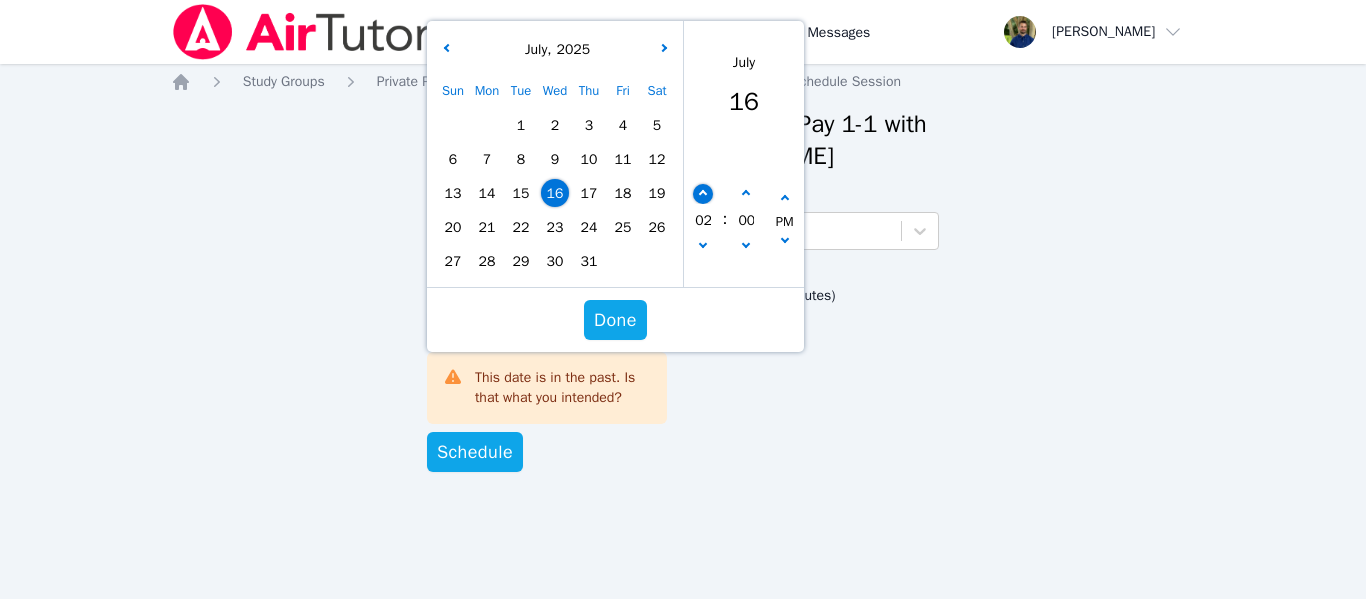click at bounding box center [703, 194] 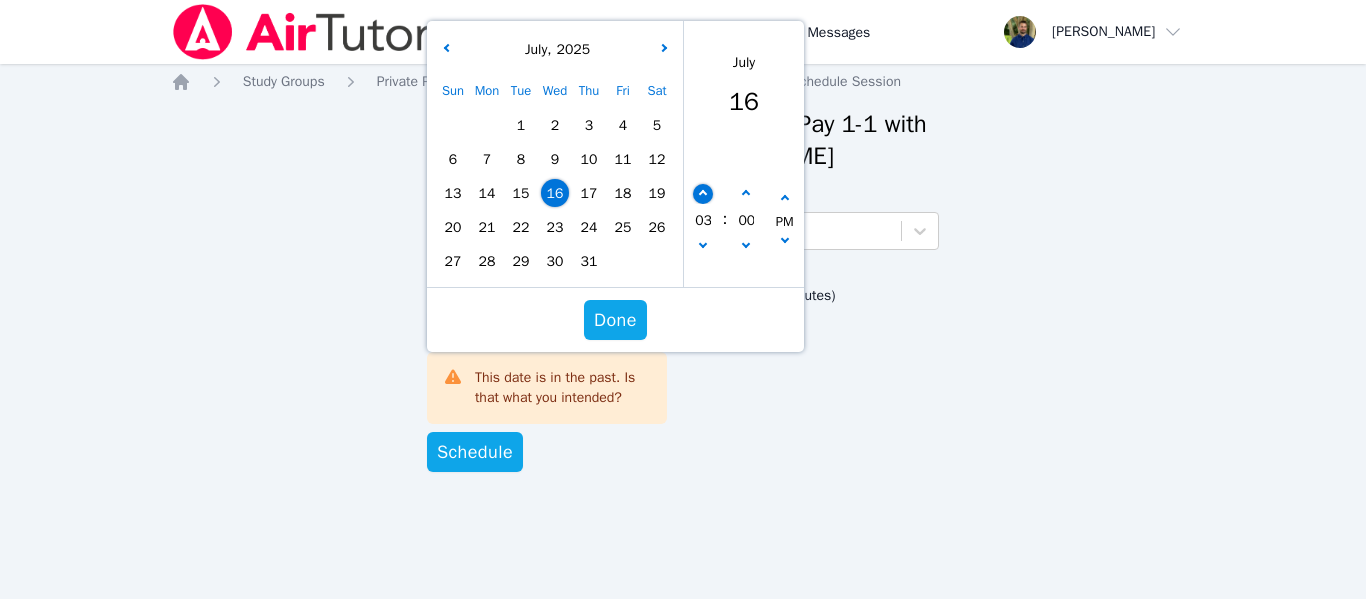 click at bounding box center (703, 194) 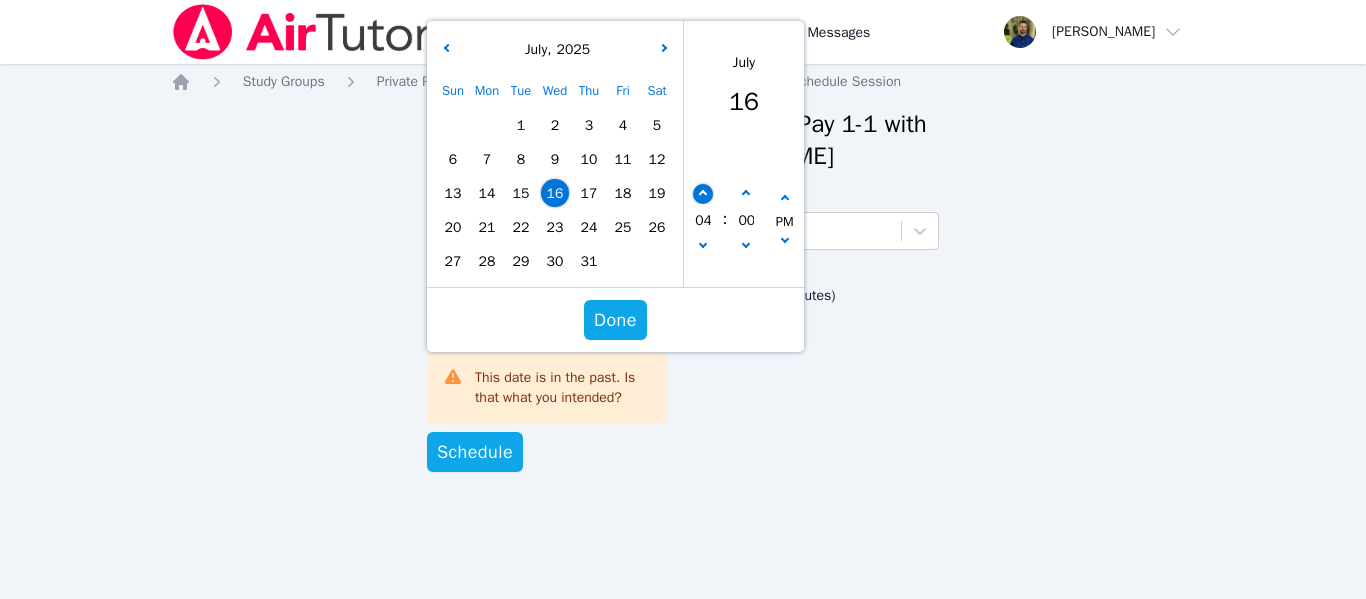click at bounding box center (703, 194) 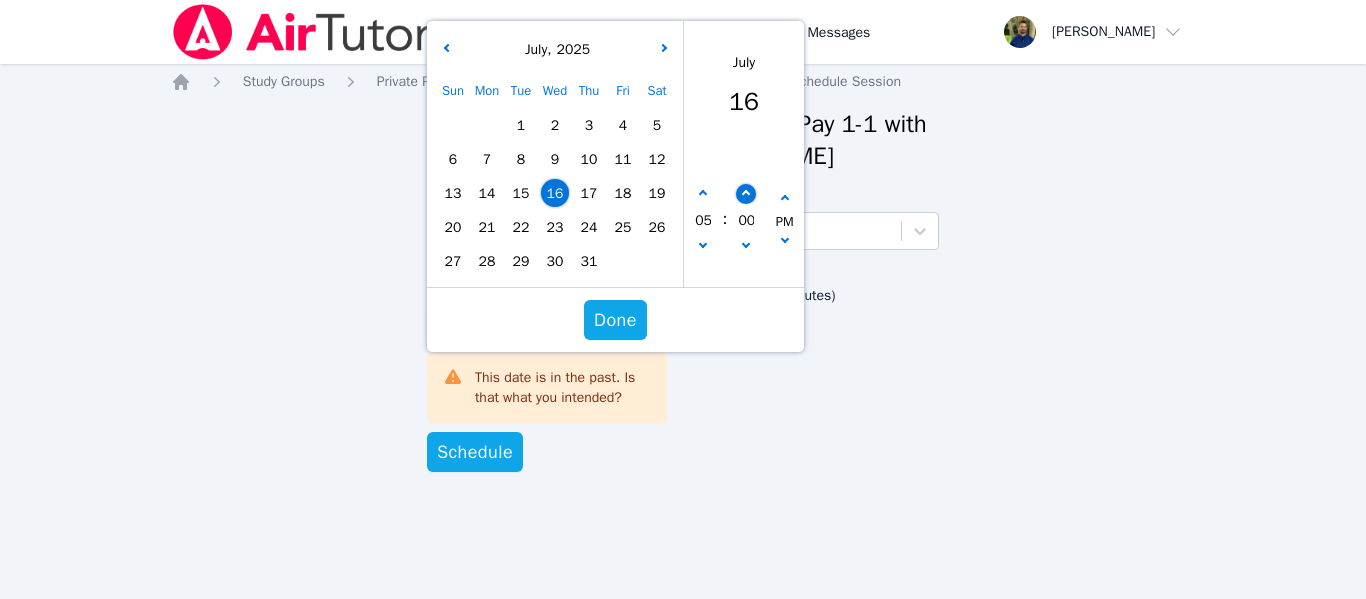 click at bounding box center [746, 194] 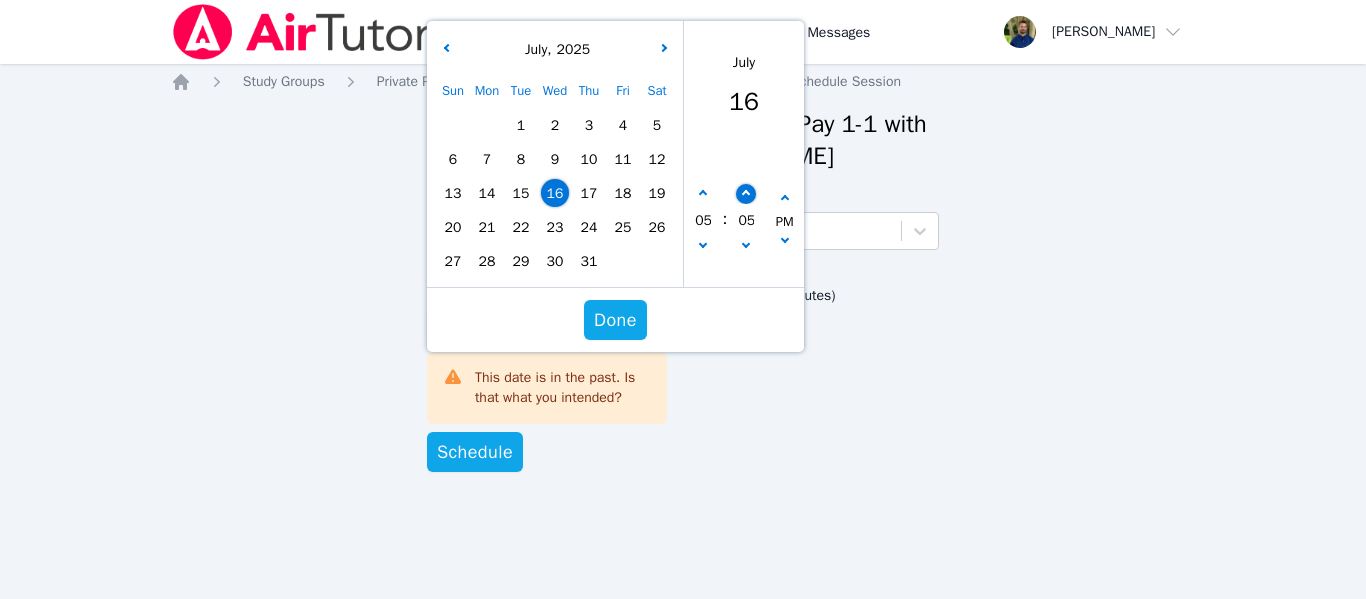 click at bounding box center [746, 194] 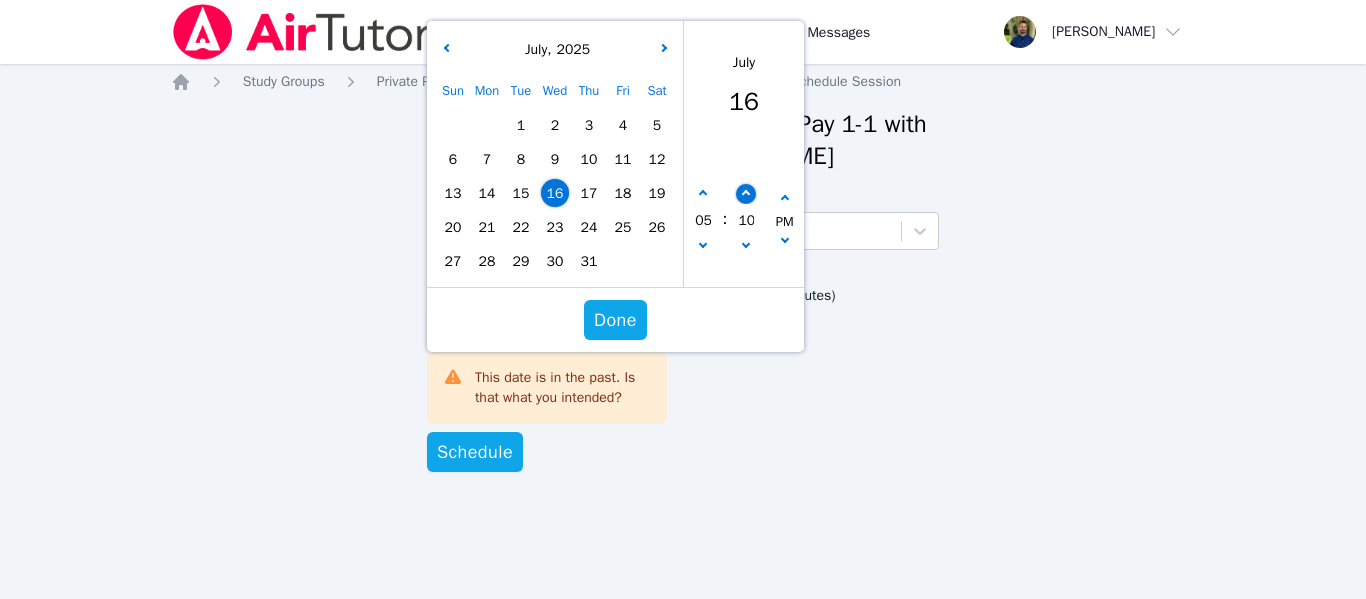 click at bounding box center [746, 194] 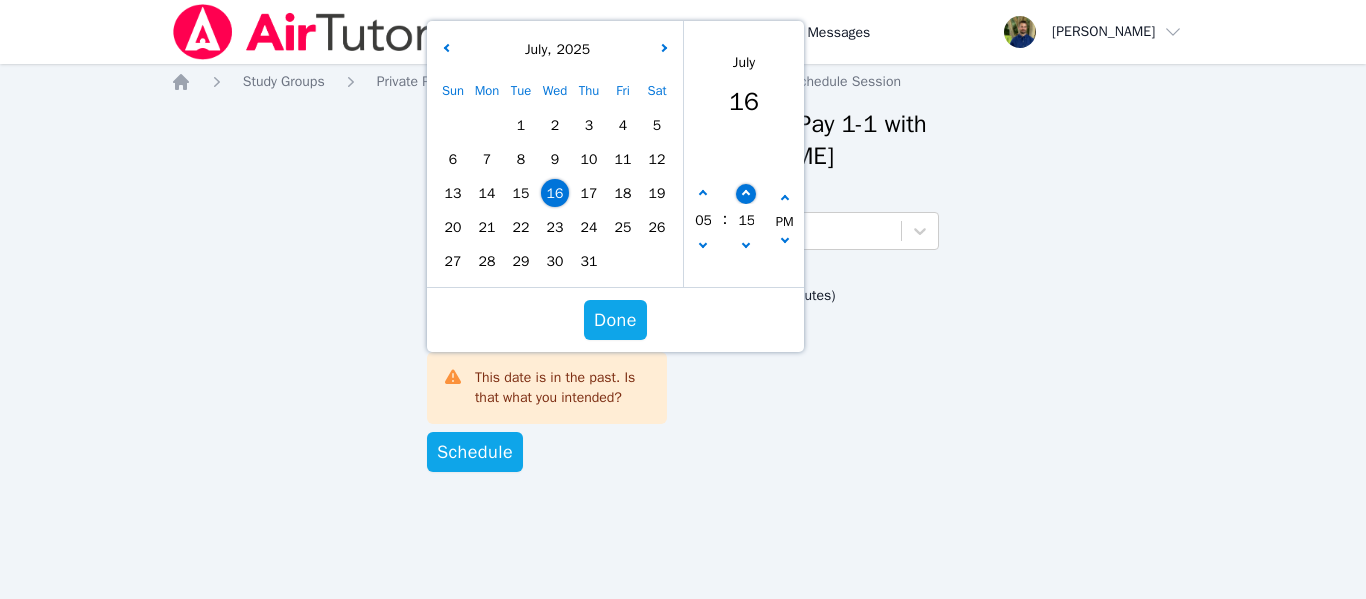 click at bounding box center [746, 194] 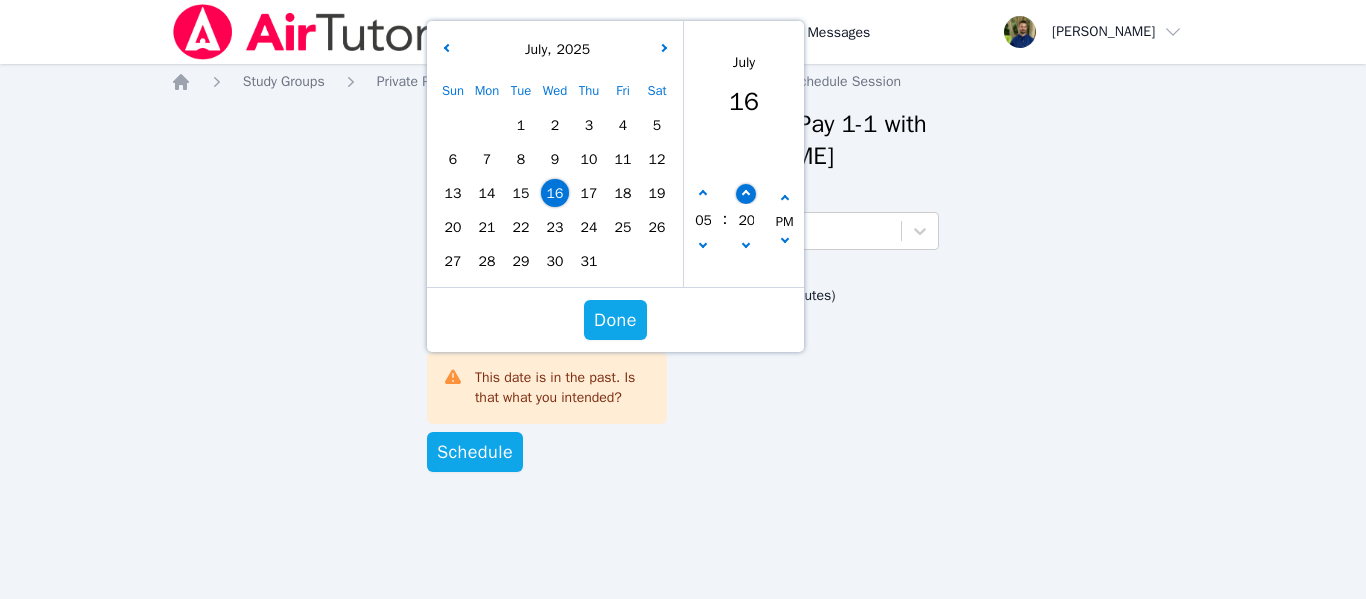 click at bounding box center (746, 194) 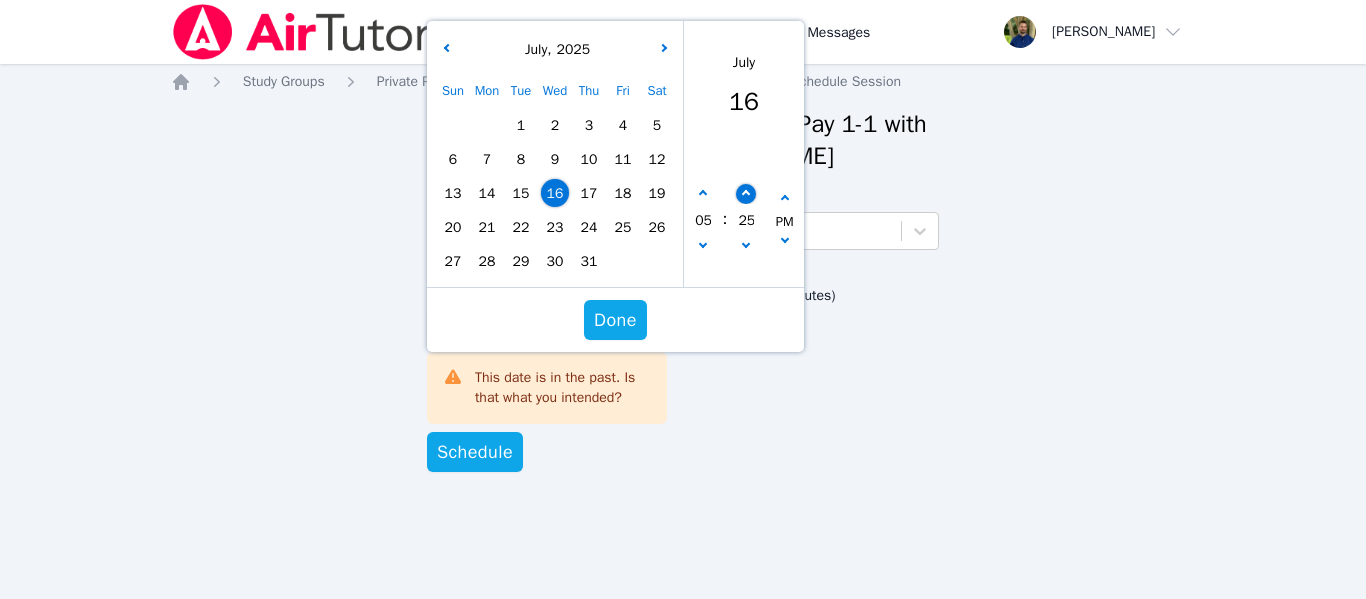 click at bounding box center (746, 194) 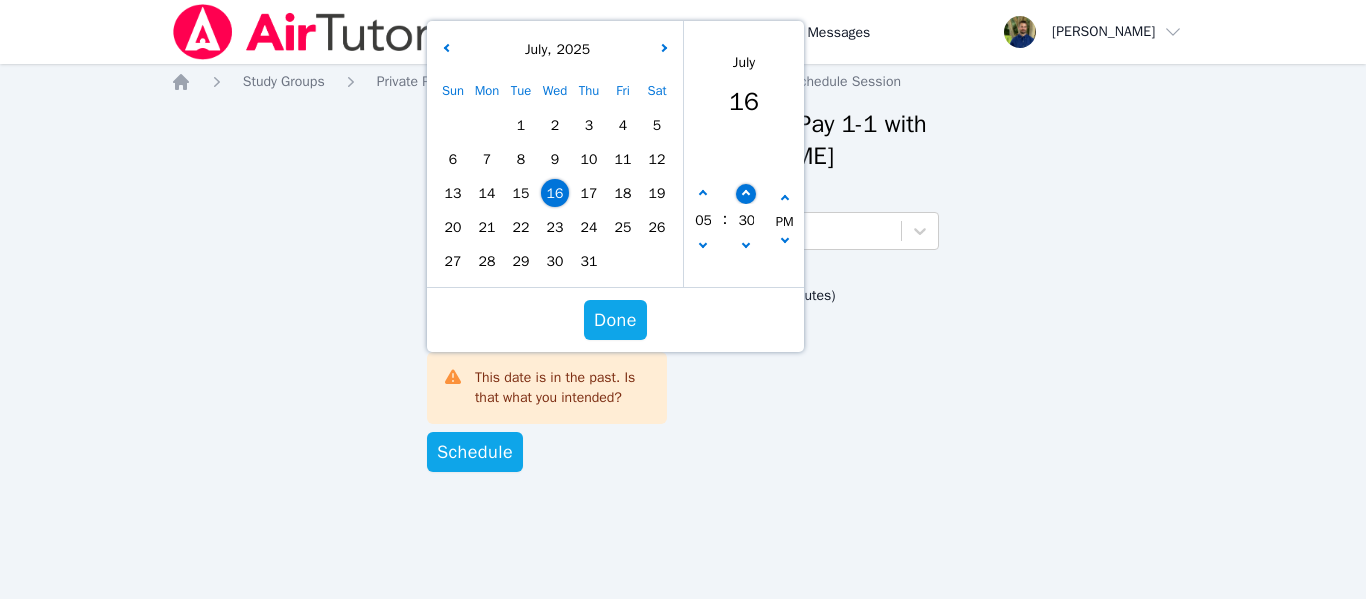 click at bounding box center [746, 194] 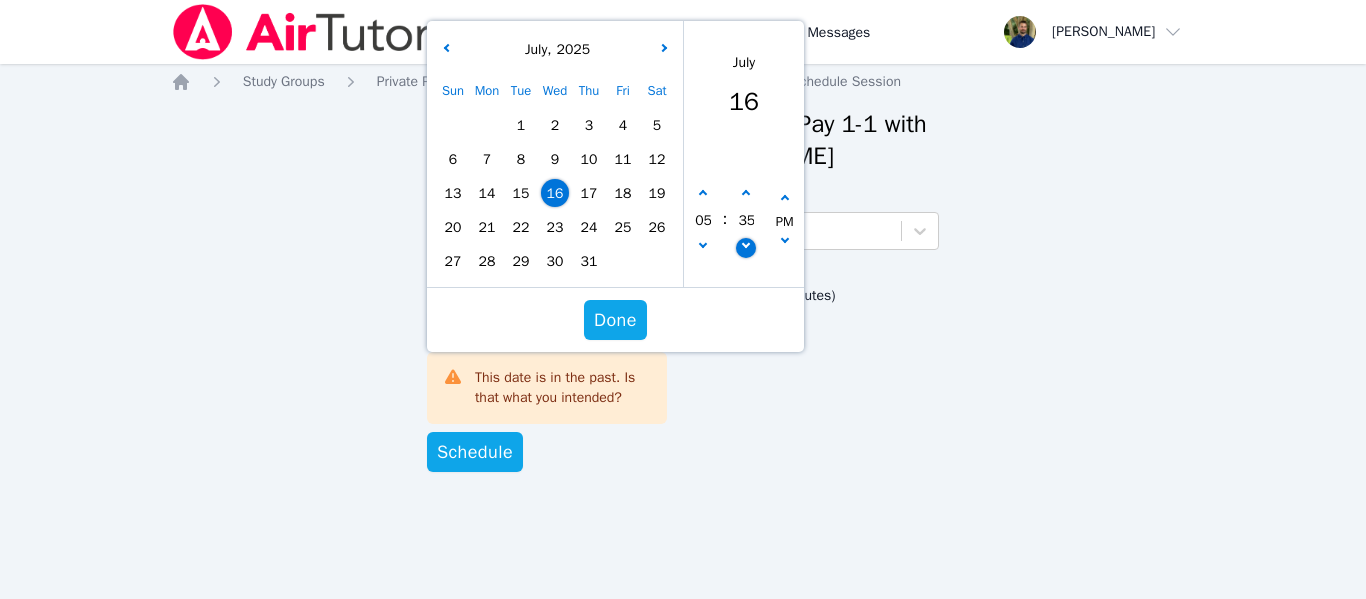 click at bounding box center [746, 248] 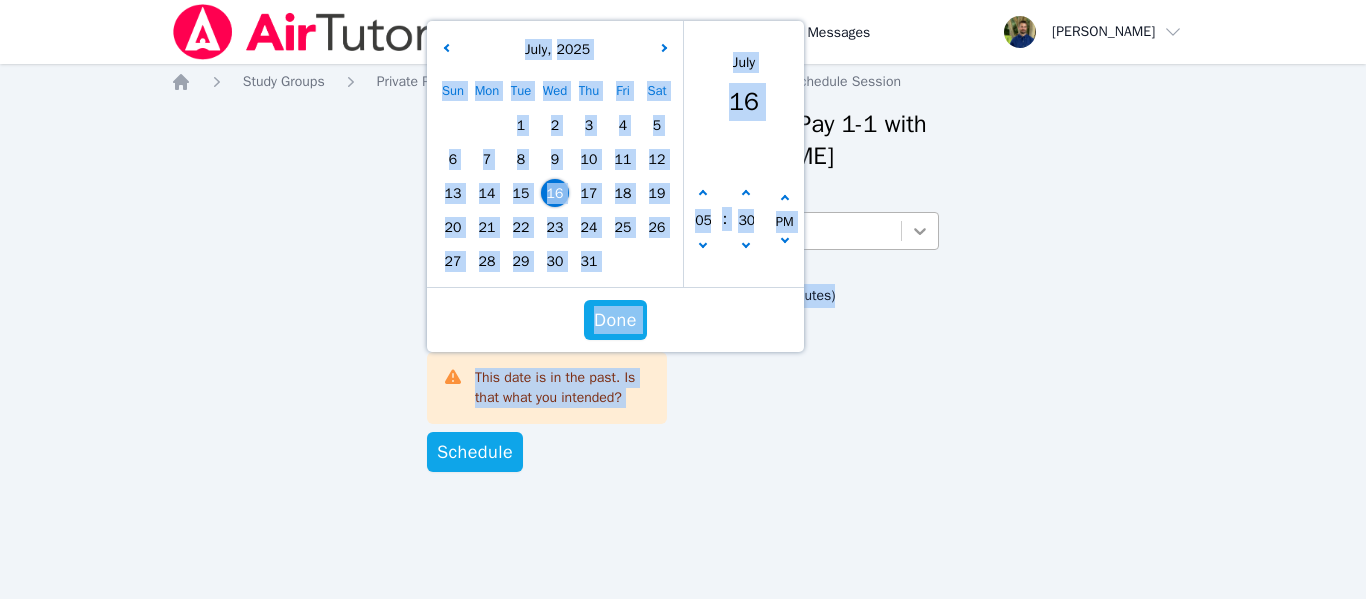 drag, startPoint x: 865, startPoint y: 295, endPoint x: 908, endPoint y: 240, distance: 69.81404 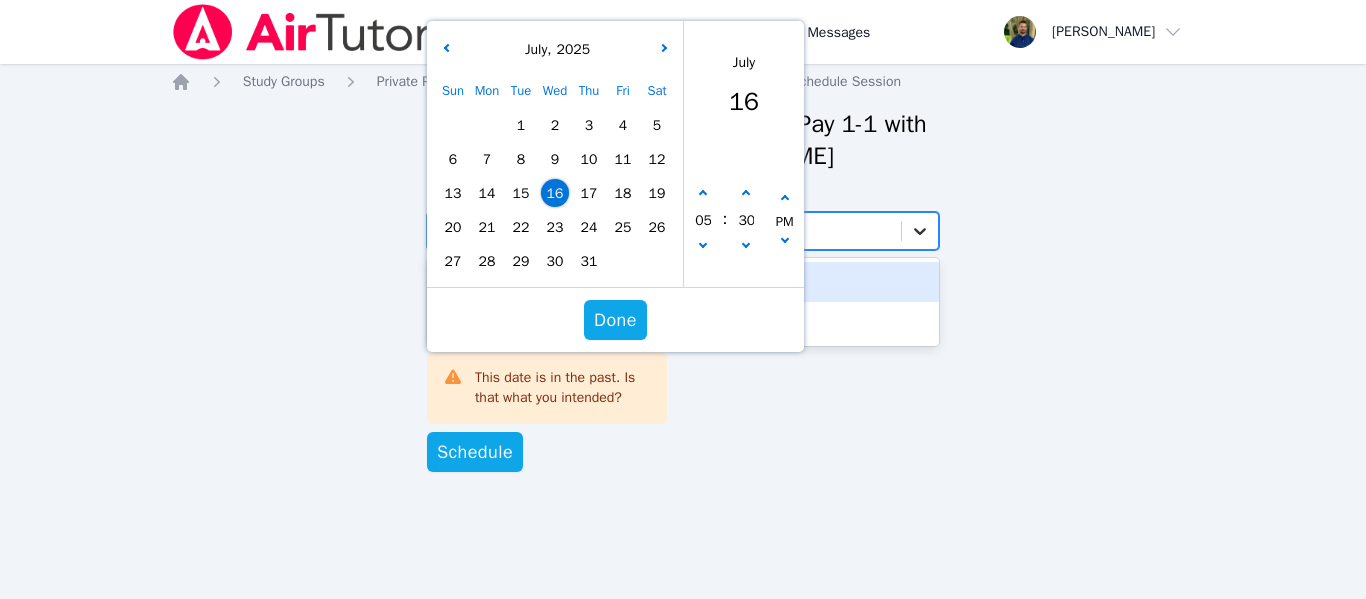 click at bounding box center (920, 231) 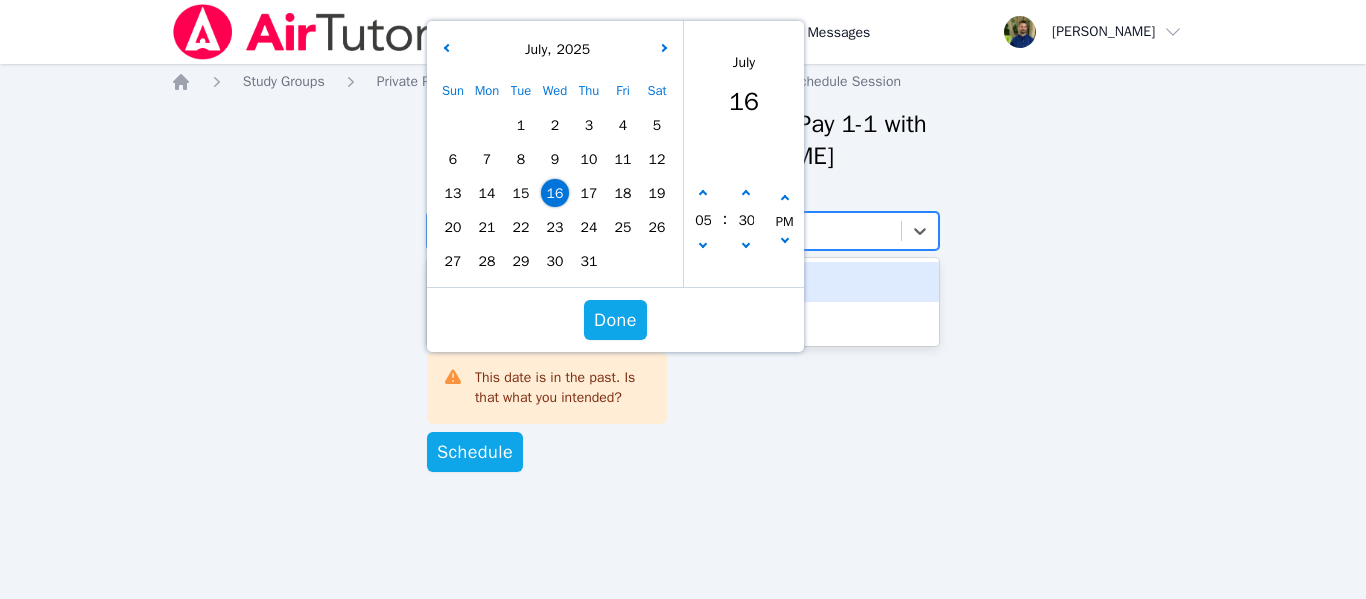 click on "English 9" at bounding box center [683, 282] 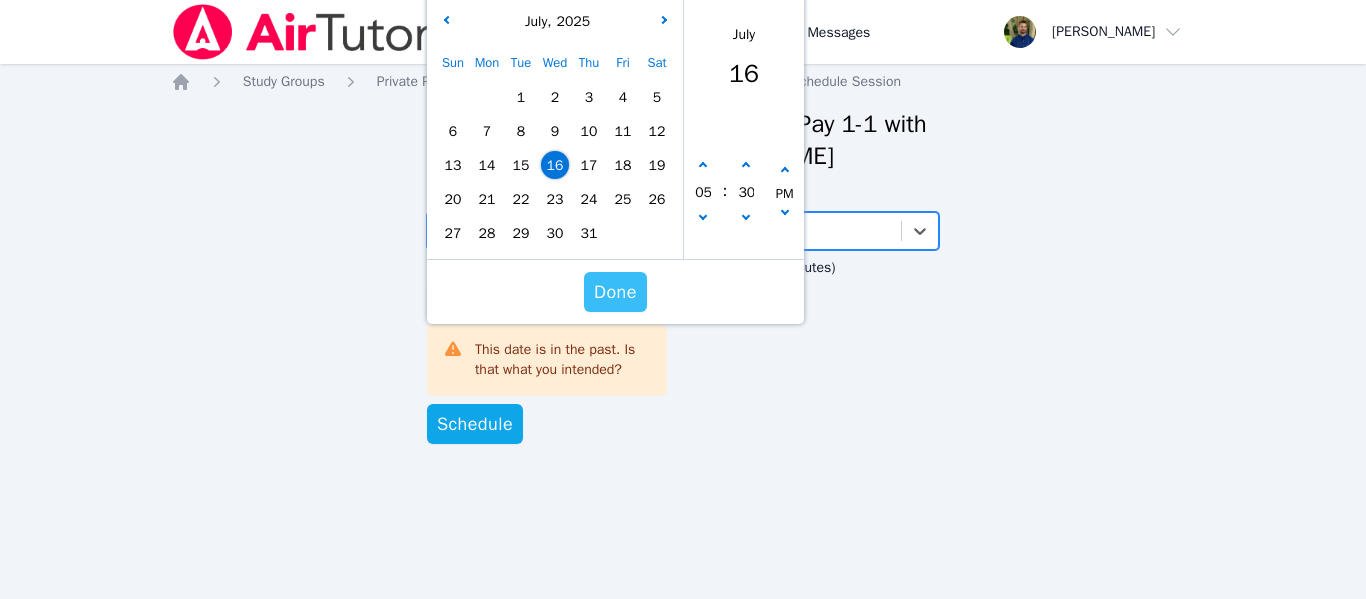 click on "Done" at bounding box center (615, 292) 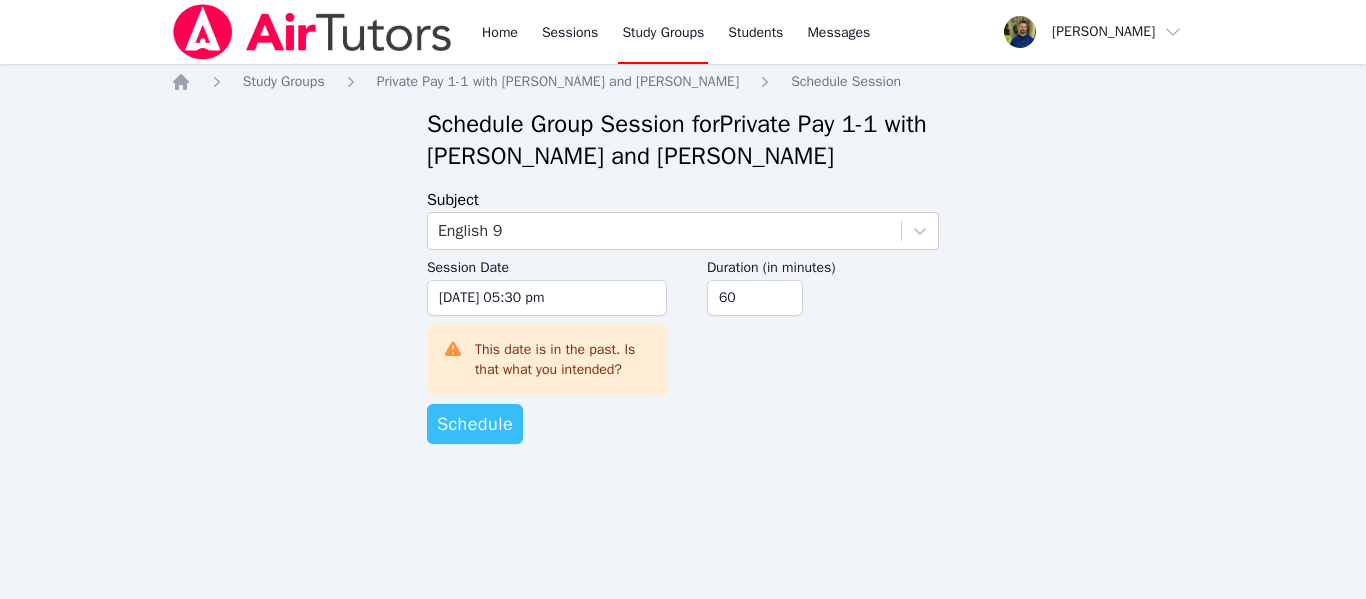 click on "Schedule" at bounding box center [475, 424] 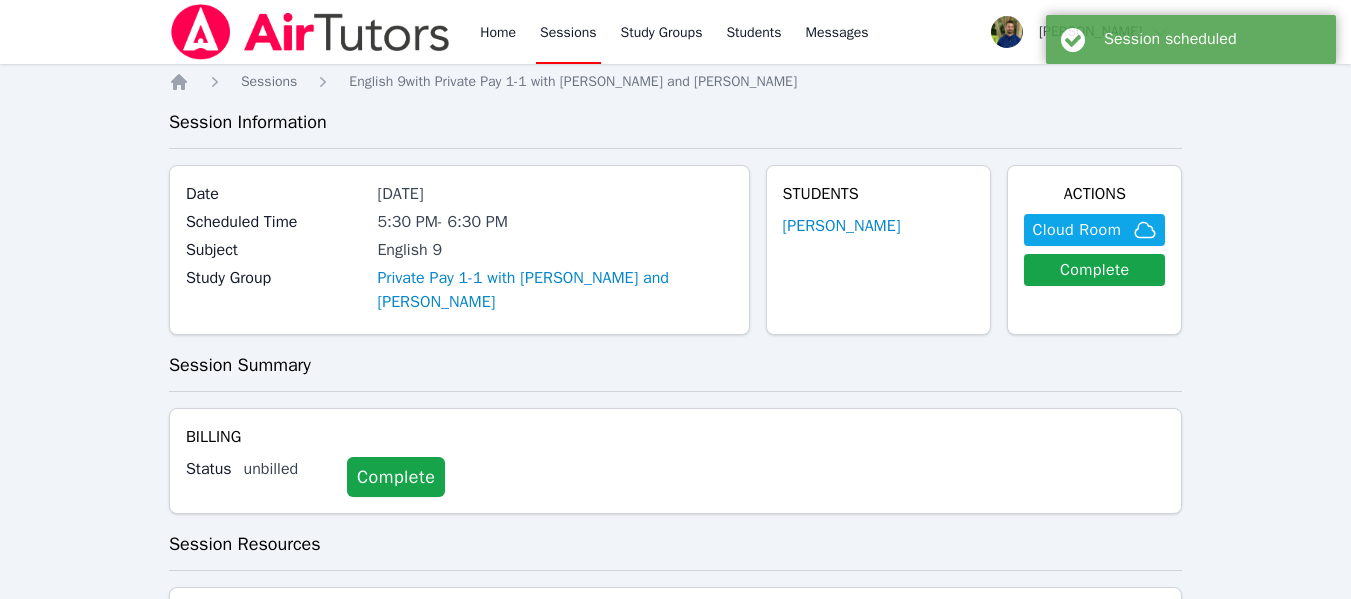 scroll, scrollTop: 61, scrollLeft: 0, axis: vertical 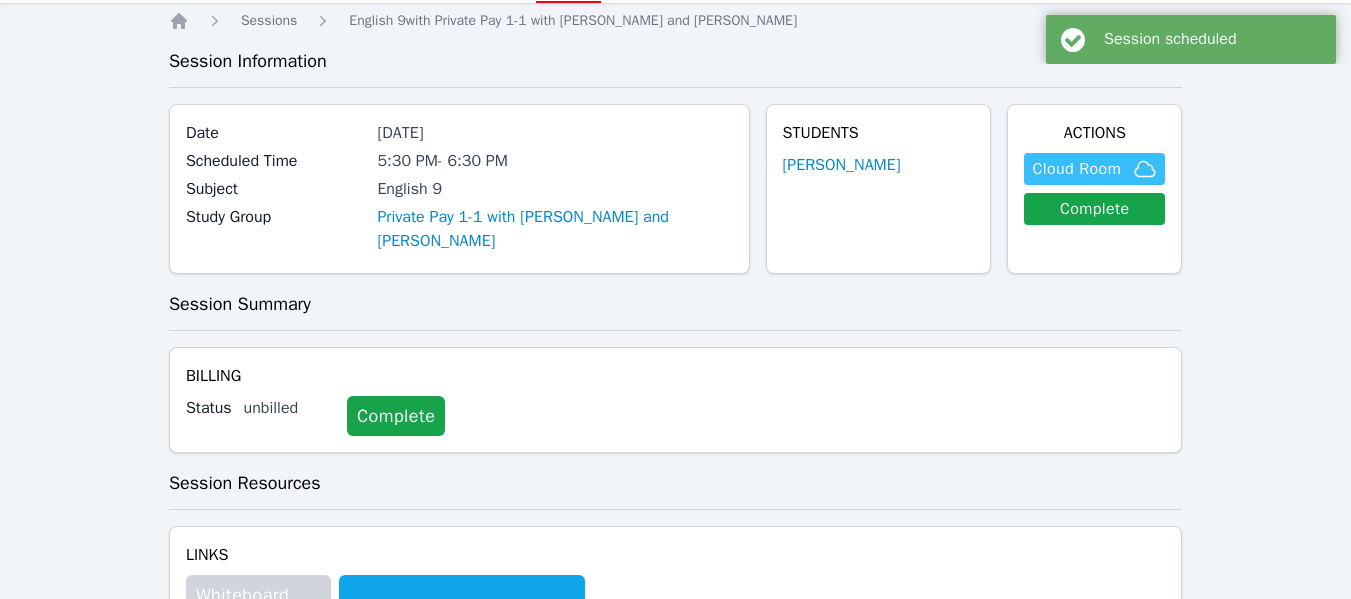 click on "Cloud Room" at bounding box center [1076, 169] 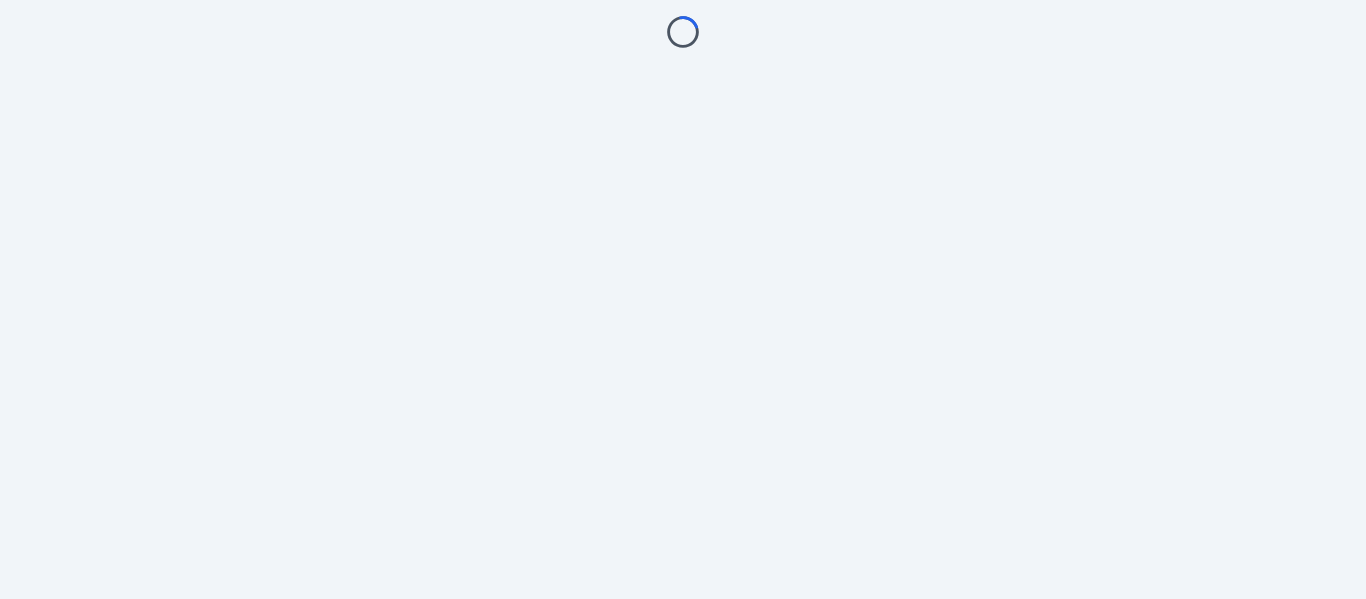 scroll, scrollTop: 0, scrollLeft: 0, axis: both 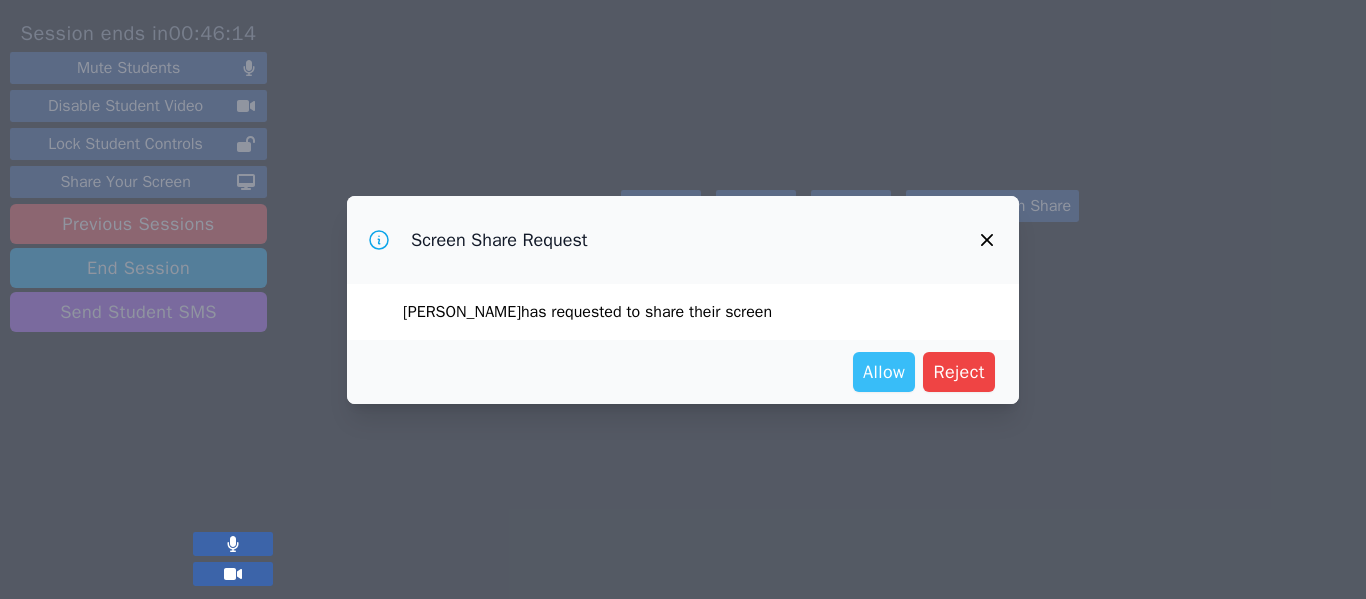 click on "Allow" at bounding box center (884, 372) 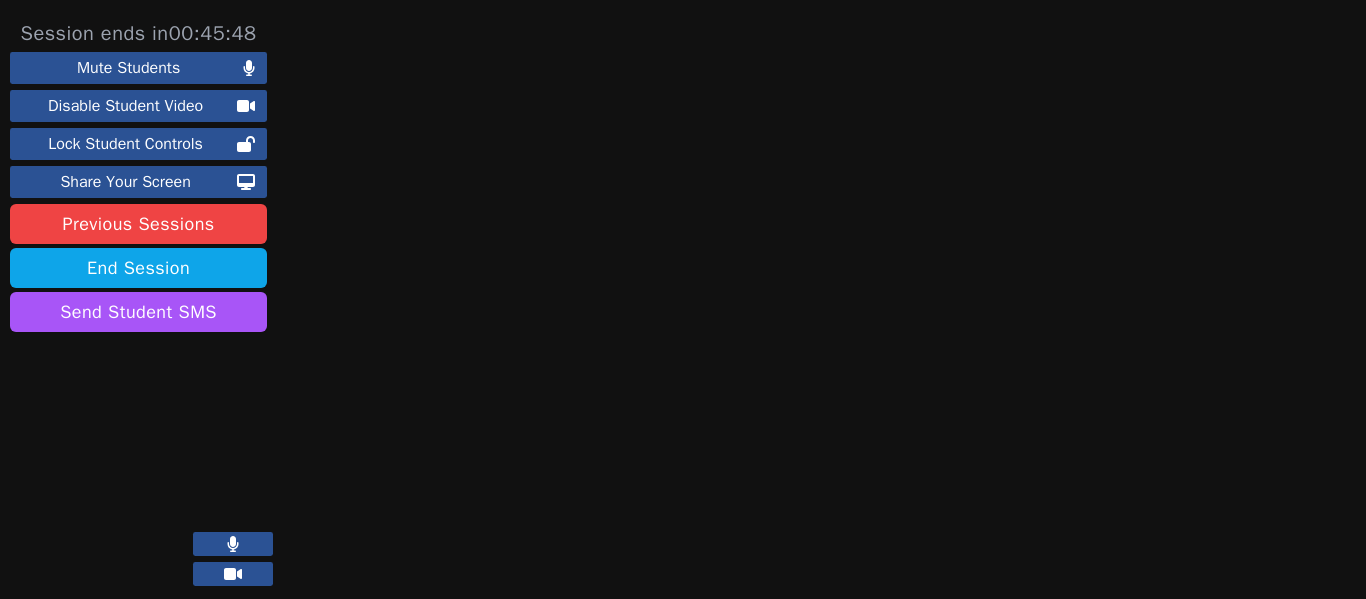 click at bounding box center [842, 309] 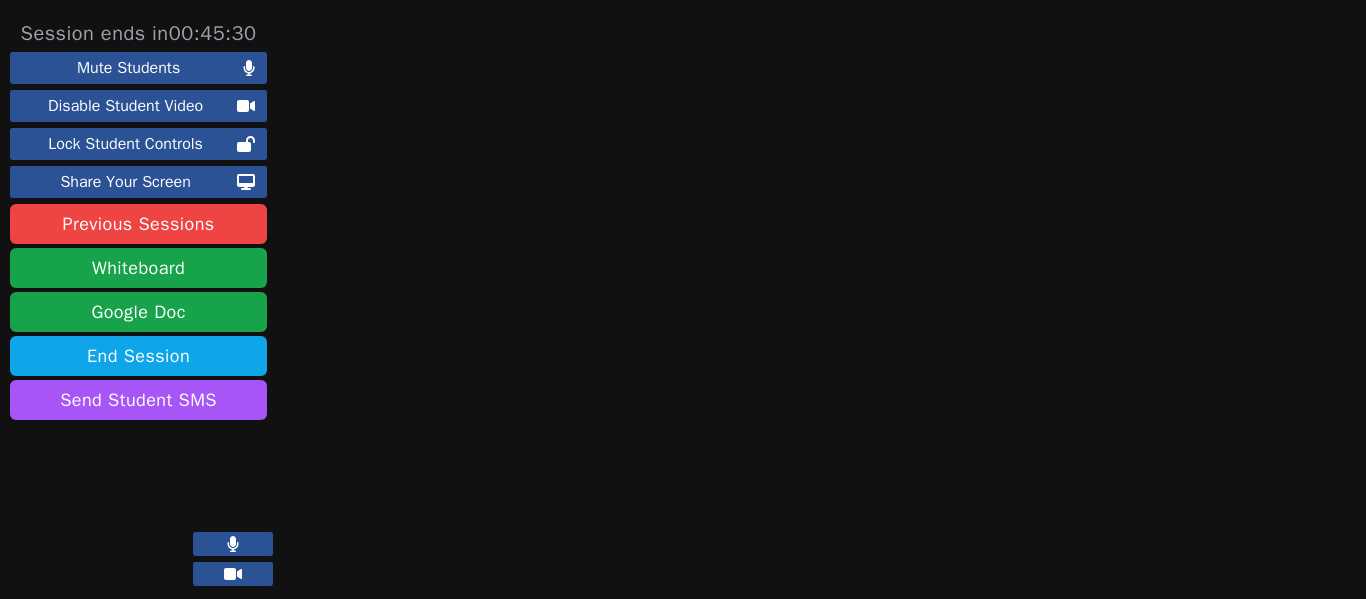 scroll, scrollTop: 0, scrollLeft: 0, axis: both 